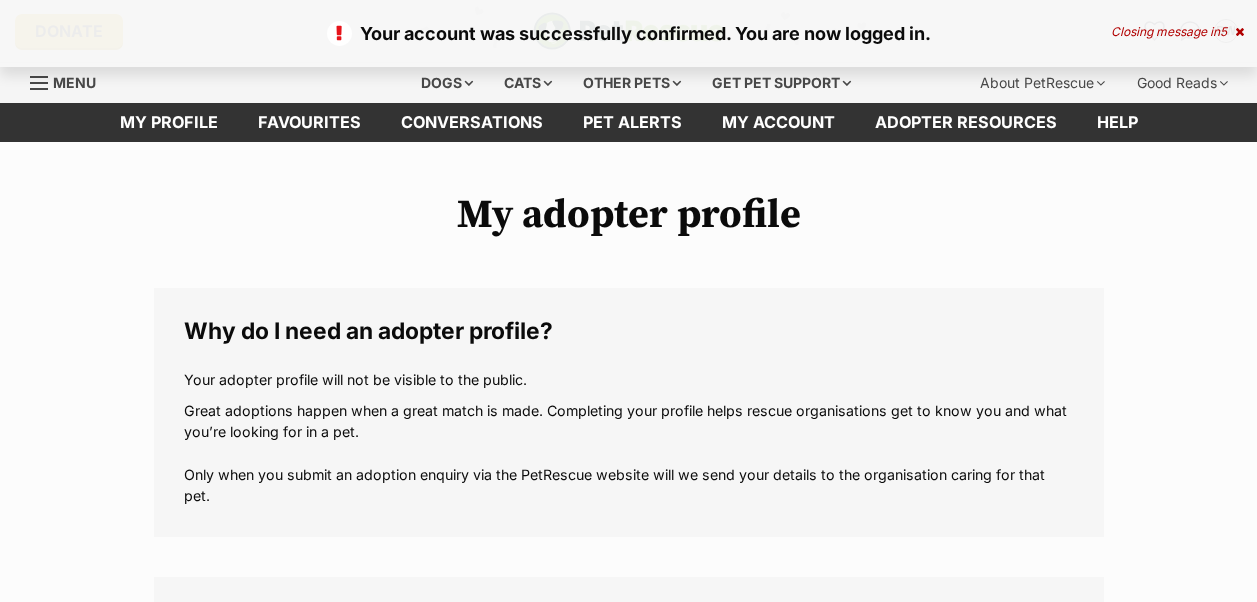 scroll, scrollTop: 0, scrollLeft: 0, axis: both 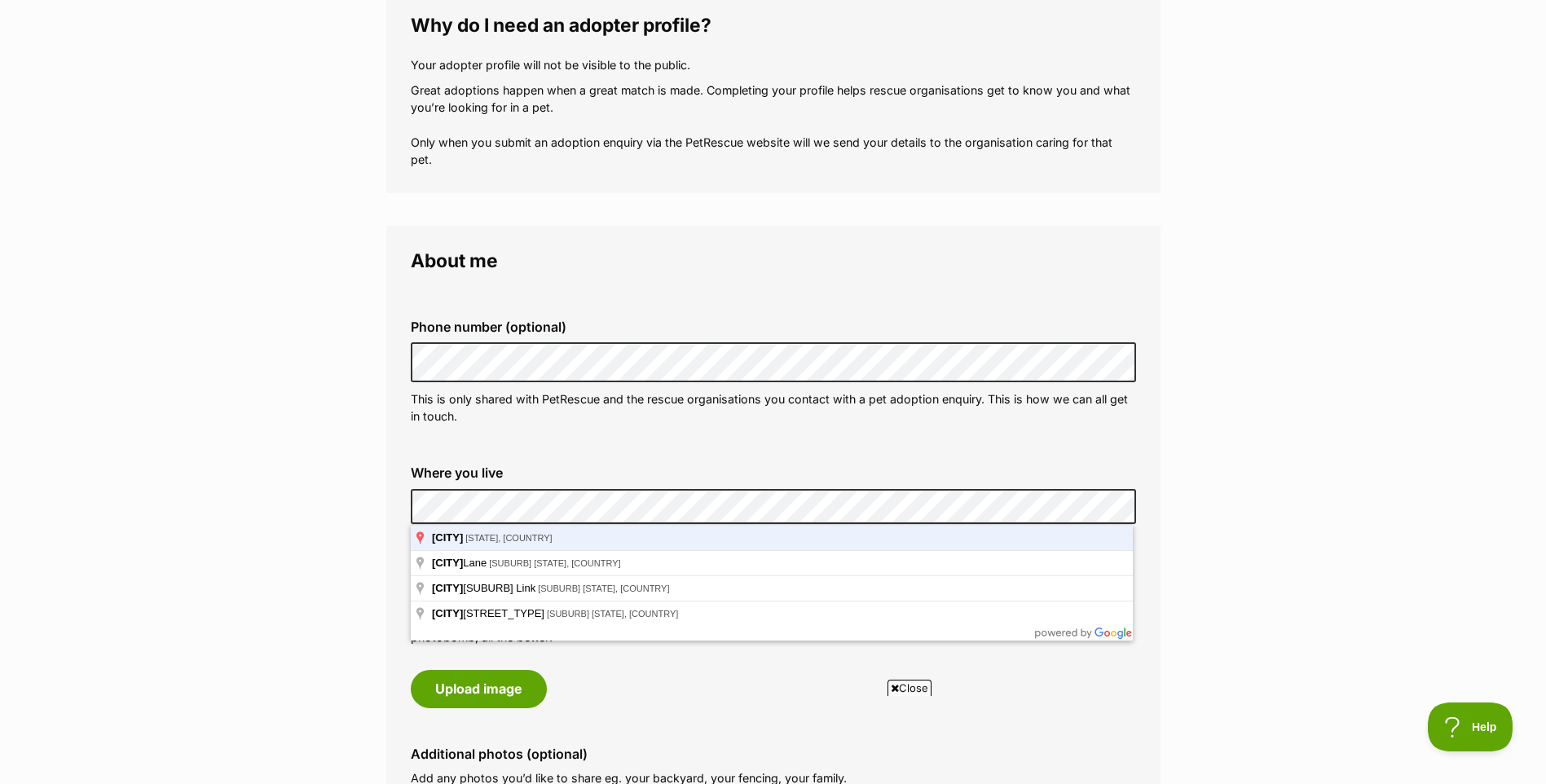 click on "Update my profile" at bounding box center [721, 2138] 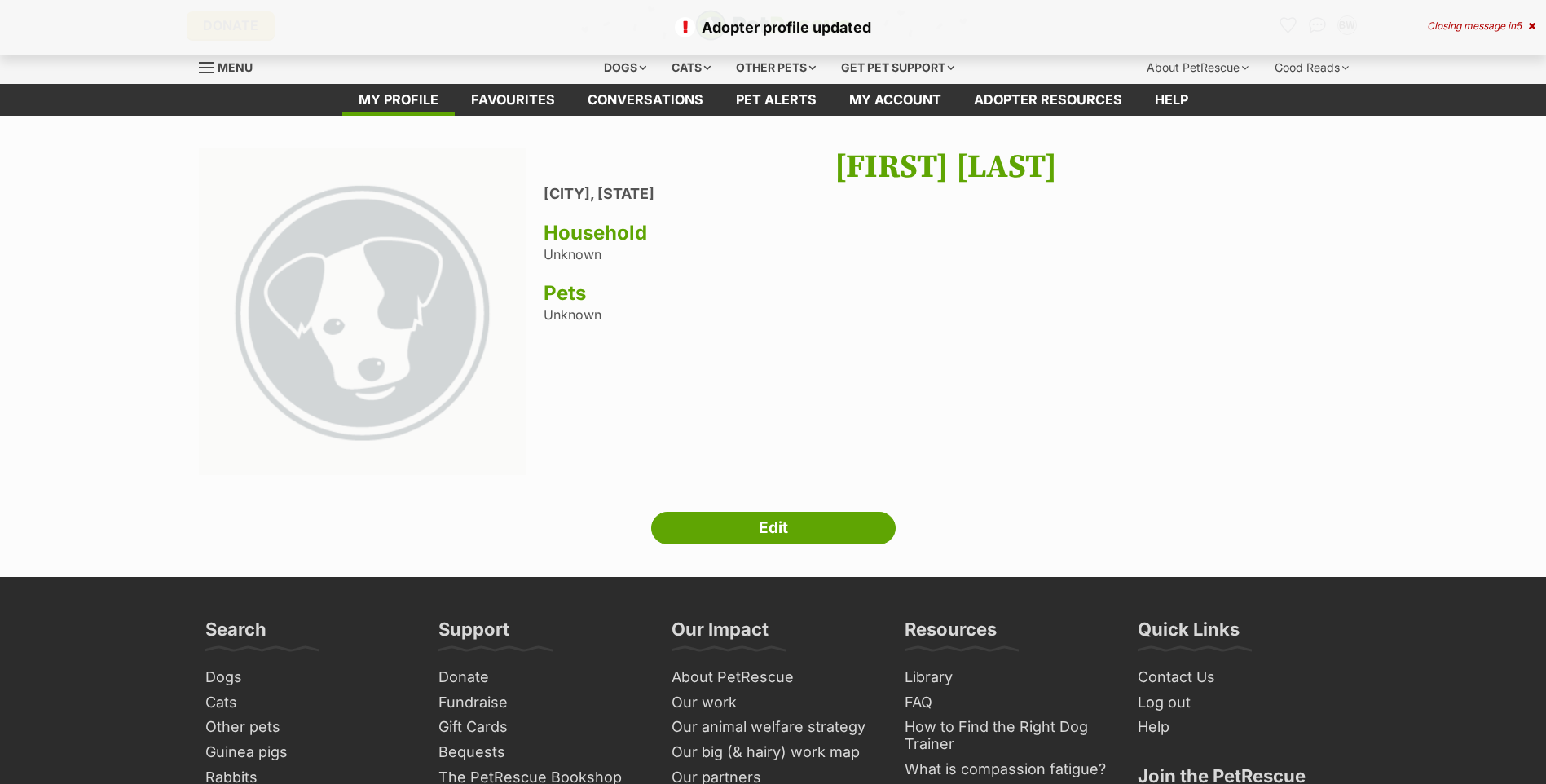 scroll, scrollTop: 0, scrollLeft: 0, axis: both 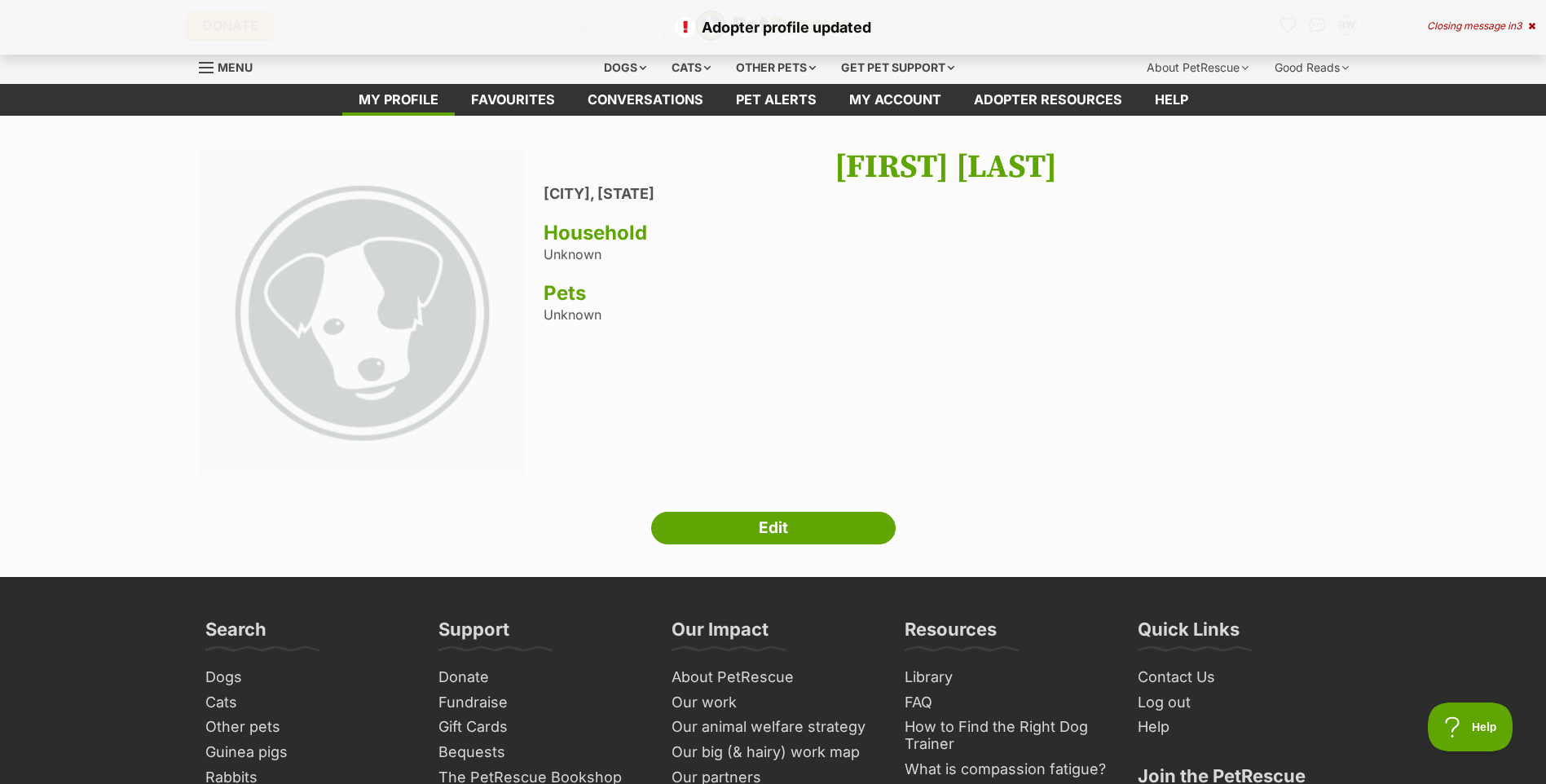 click on "Household" at bounding box center [945, 233] 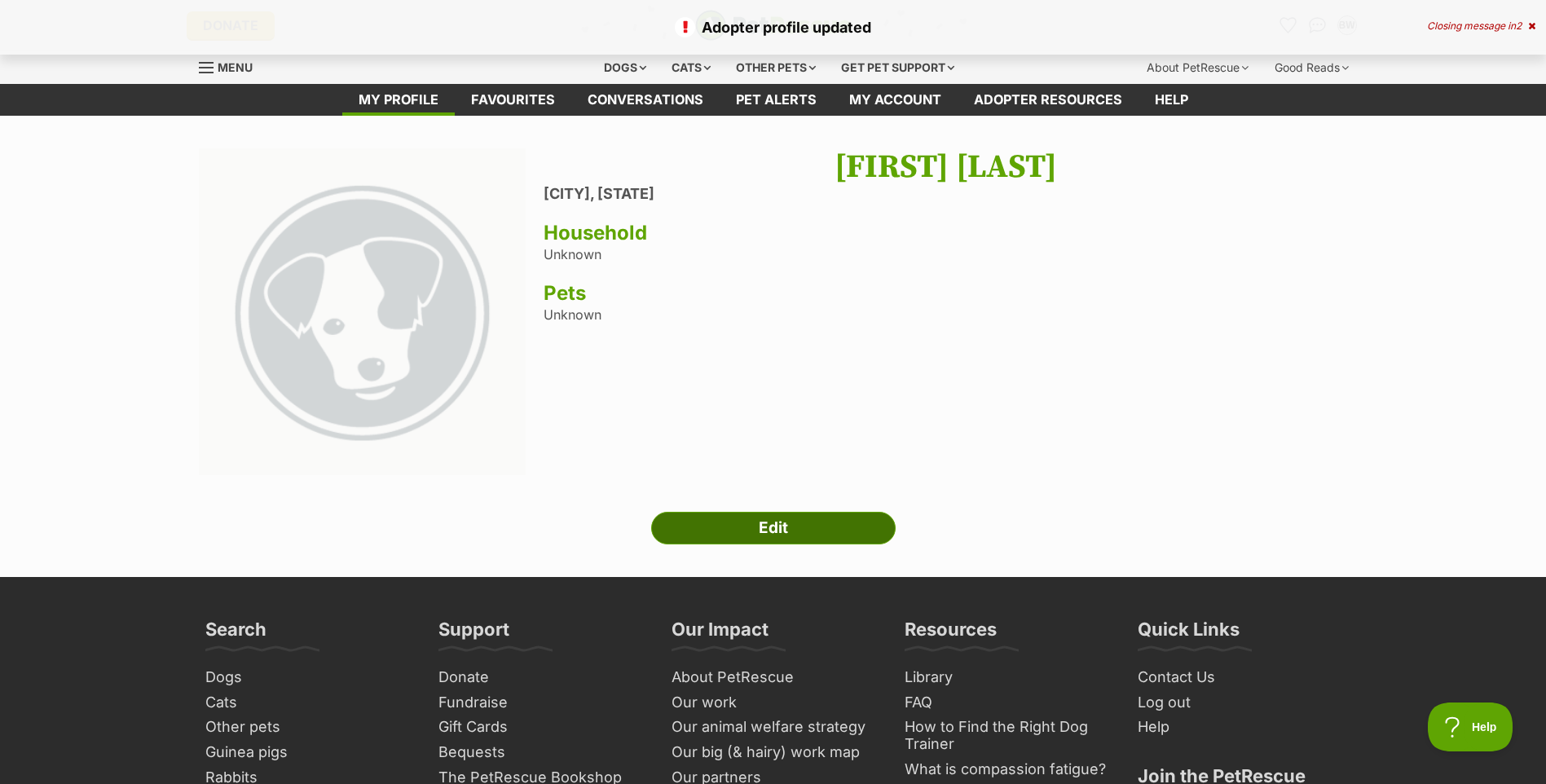 click on "Edit" at bounding box center [773, 528] 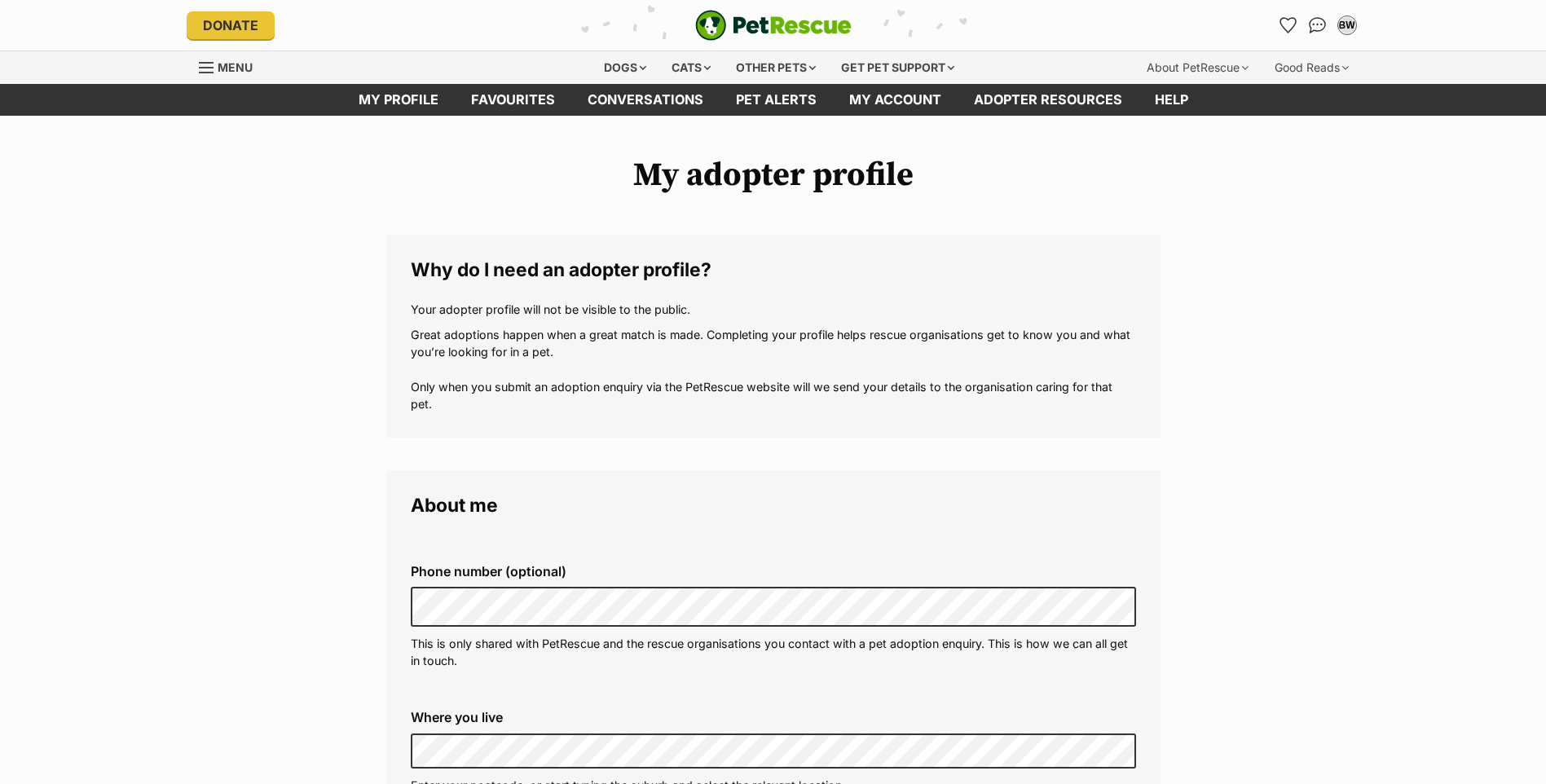 scroll, scrollTop: 147, scrollLeft: 0, axis: vertical 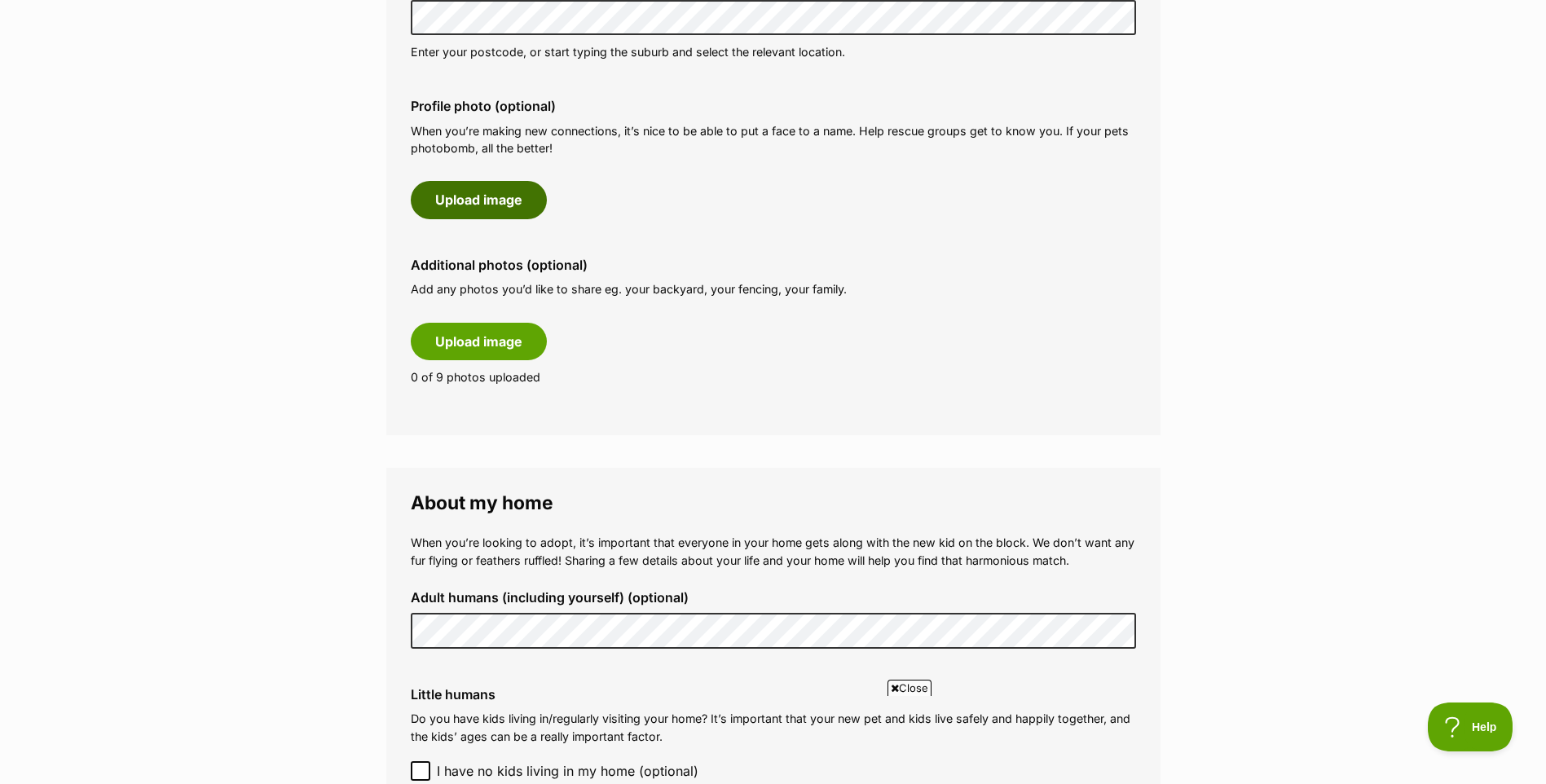 click on "Upload image" at bounding box center (478, 200) 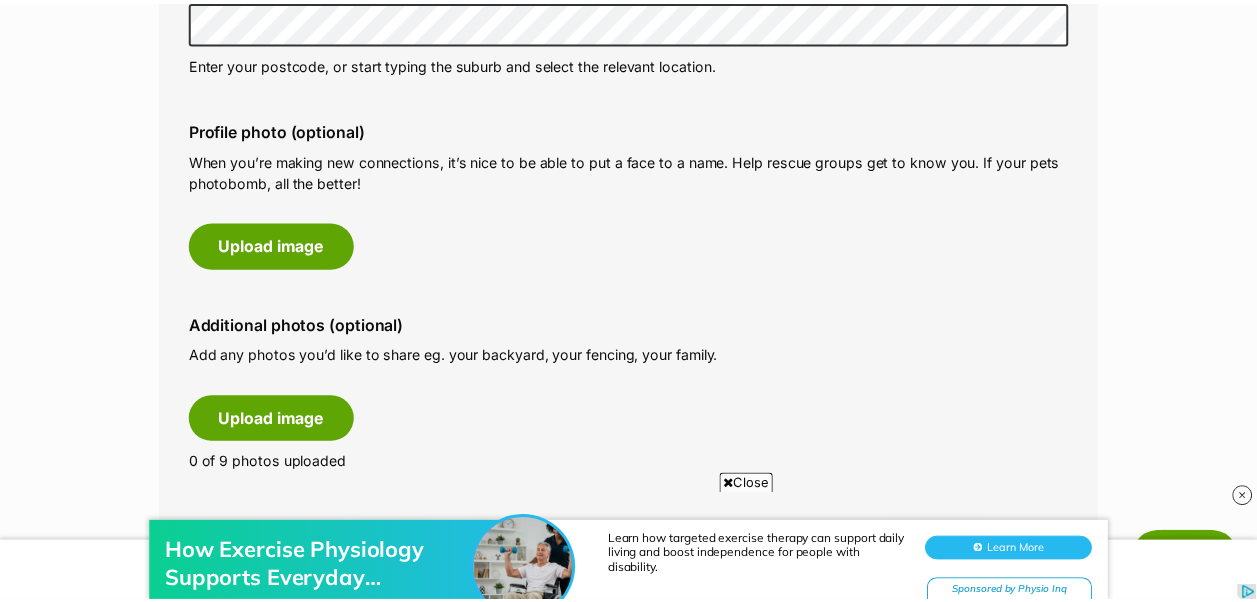 scroll, scrollTop: 0, scrollLeft: 0, axis: both 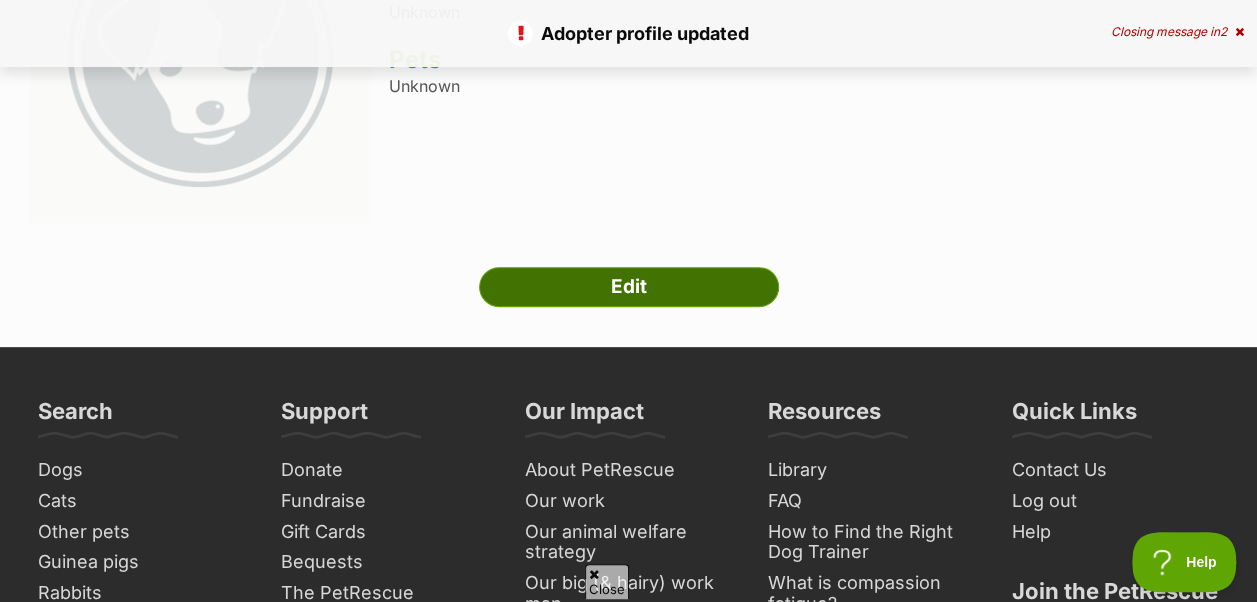 click on "Edit" at bounding box center (629, 287) 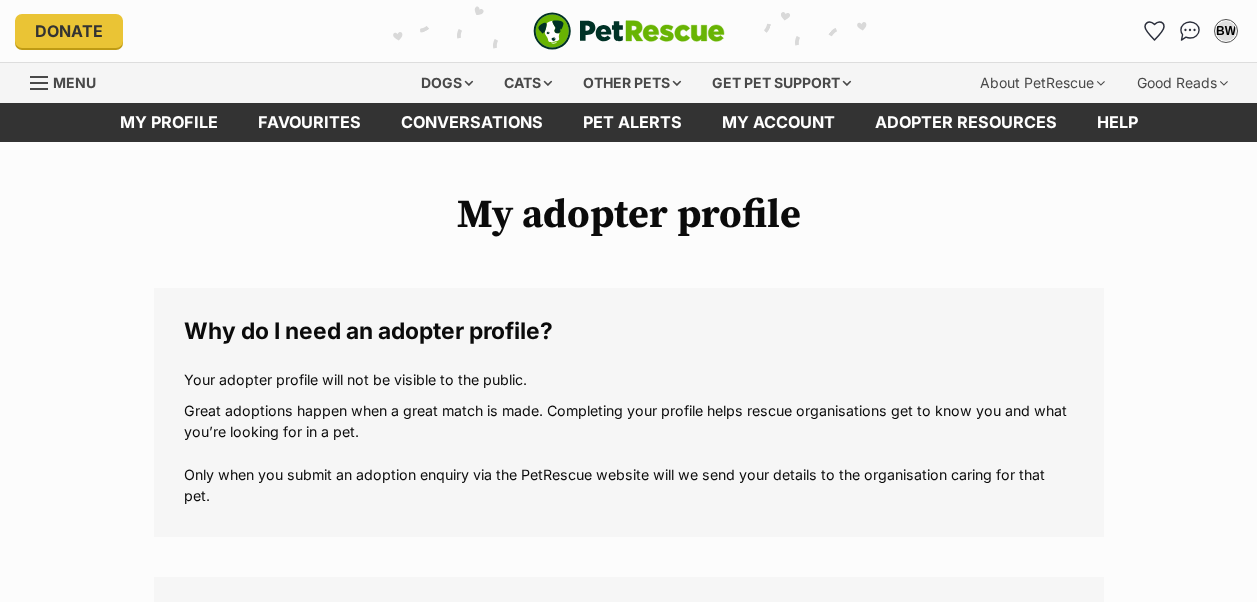 scroll, scrollTop: 0, scrollLeft: 0, axis: both 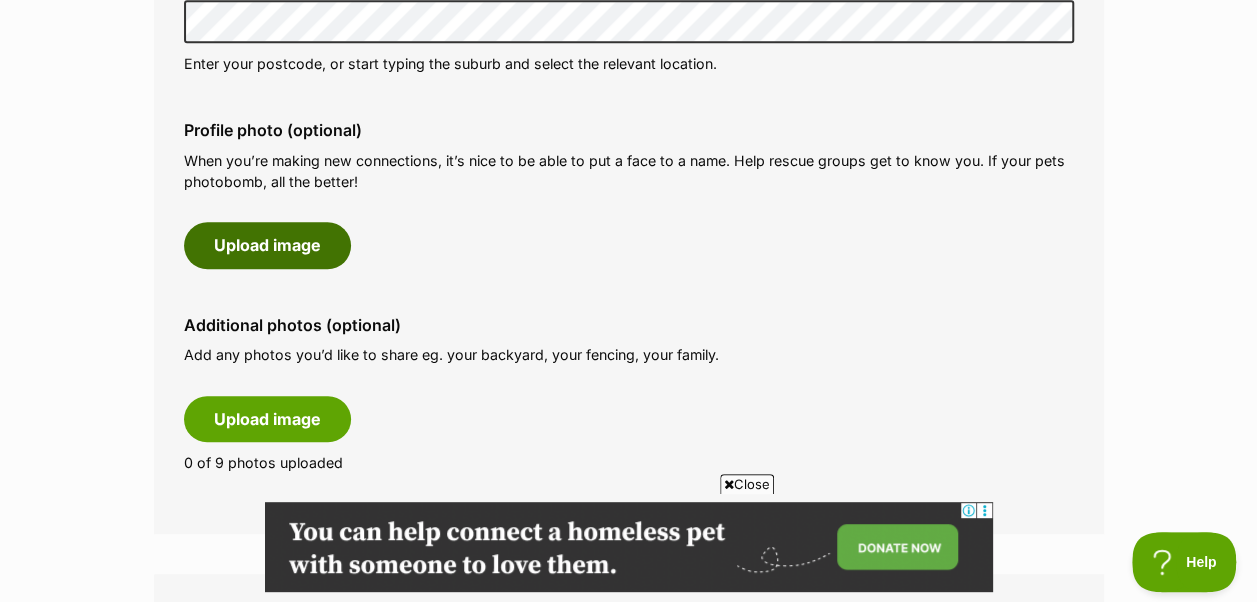 click on "Upload image" at bounding box center [267, 245] 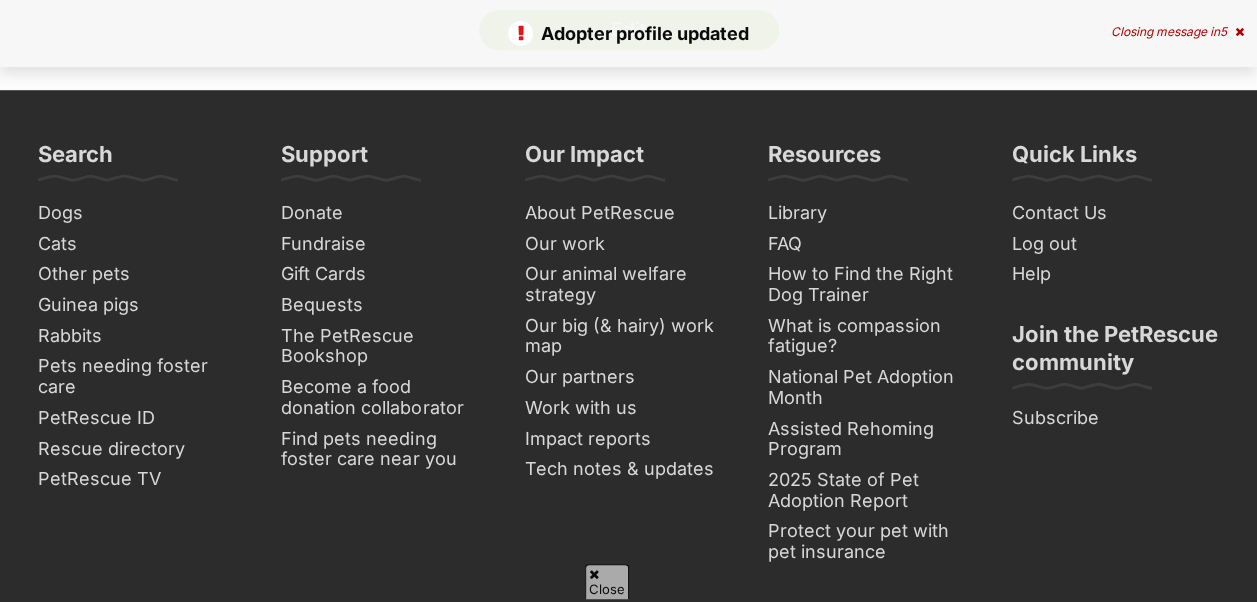 scroll, scrollTop: 900, scrollLeft: 0, axis: vertical 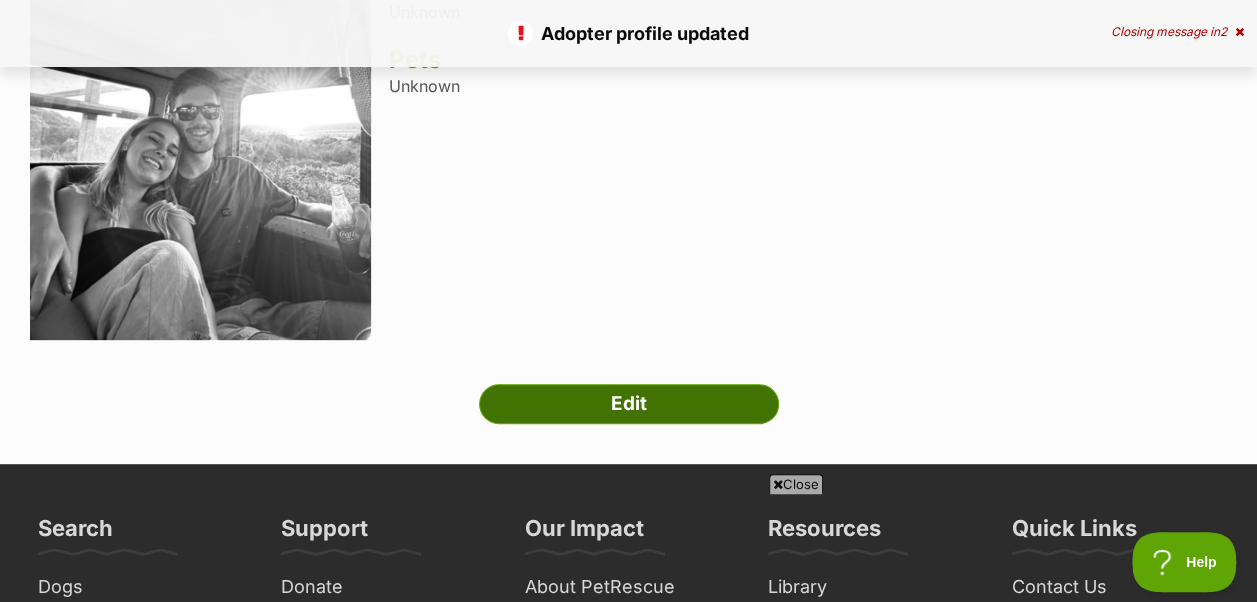 click on "Edit" at bounding box center (629, 404) 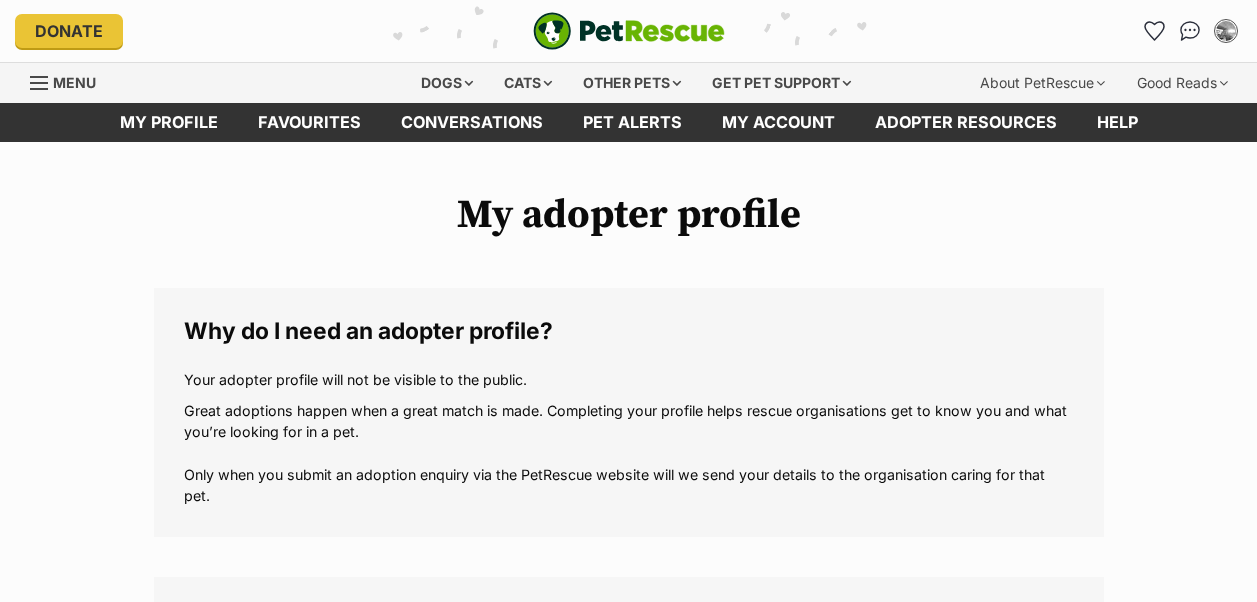 scroll, scrollTop: 0, scrollLeft: 0, axis: both 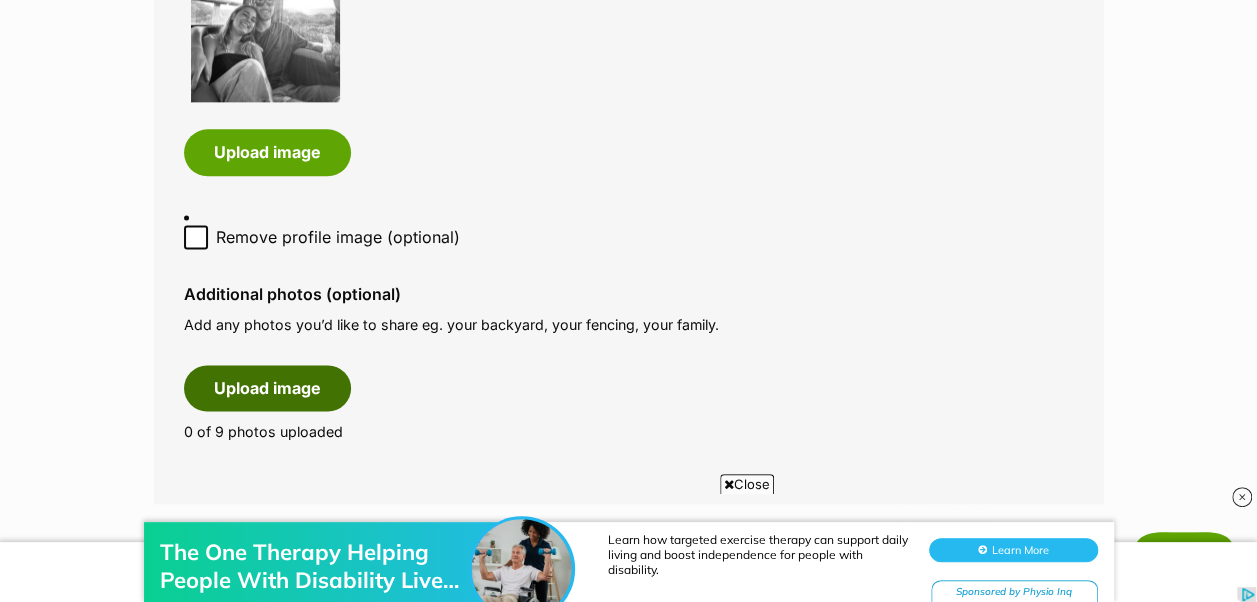click on "Upload image" at bounding box center (267, 388) 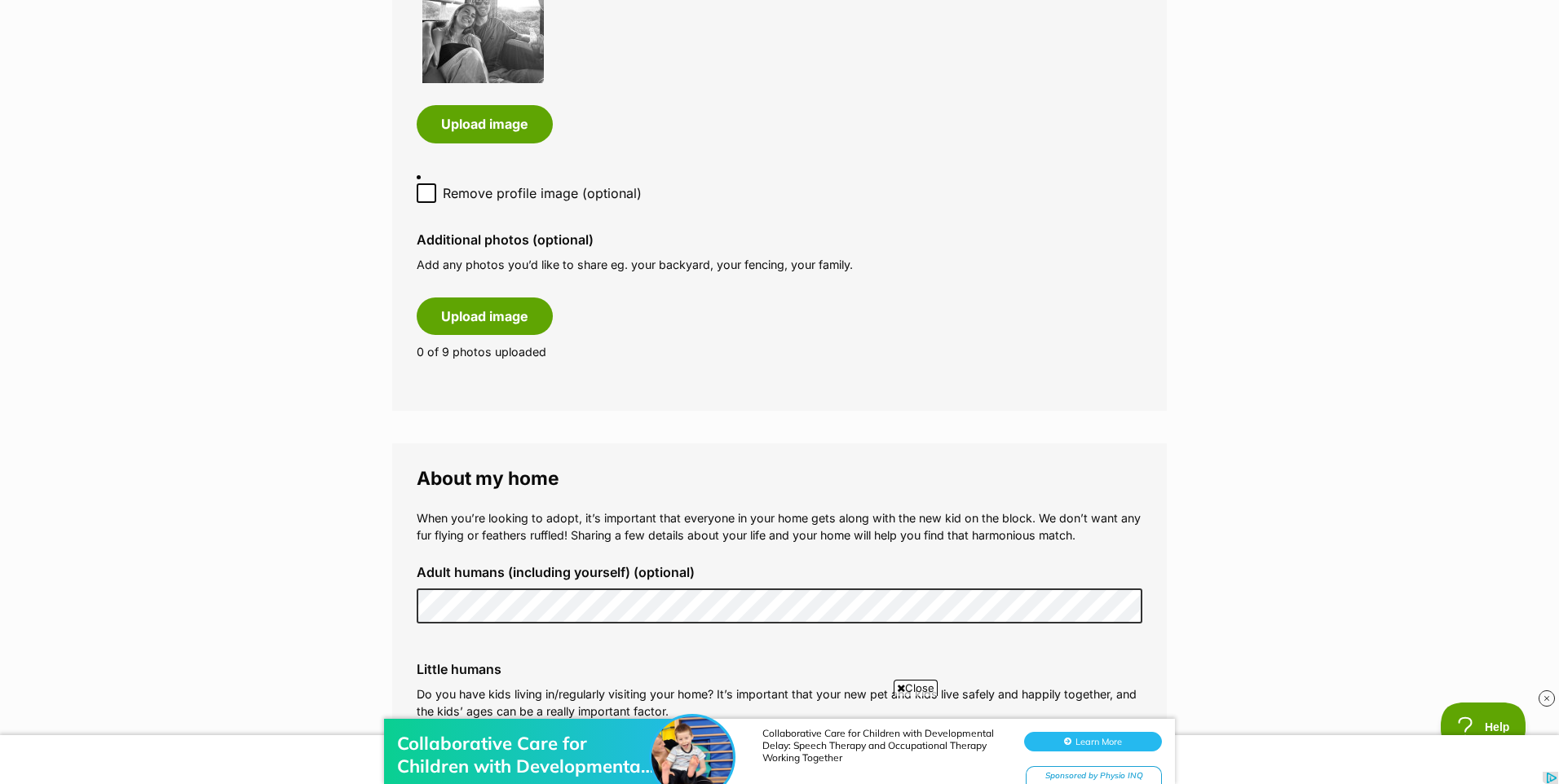 scroll, scrollTop: 0, scrollLeft: 0, axis: both 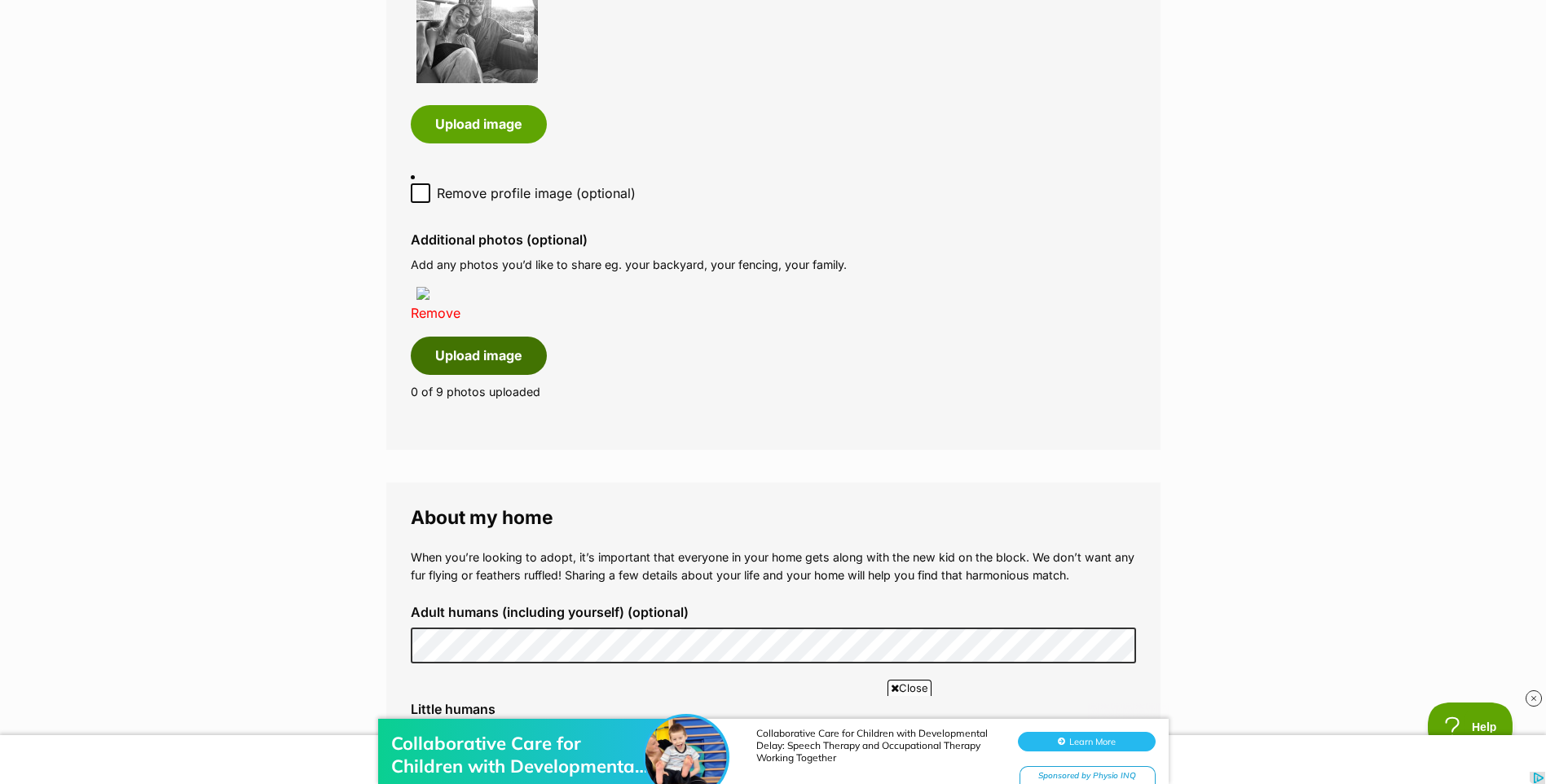 click on "Upload image" at bounding box center [478, 355] 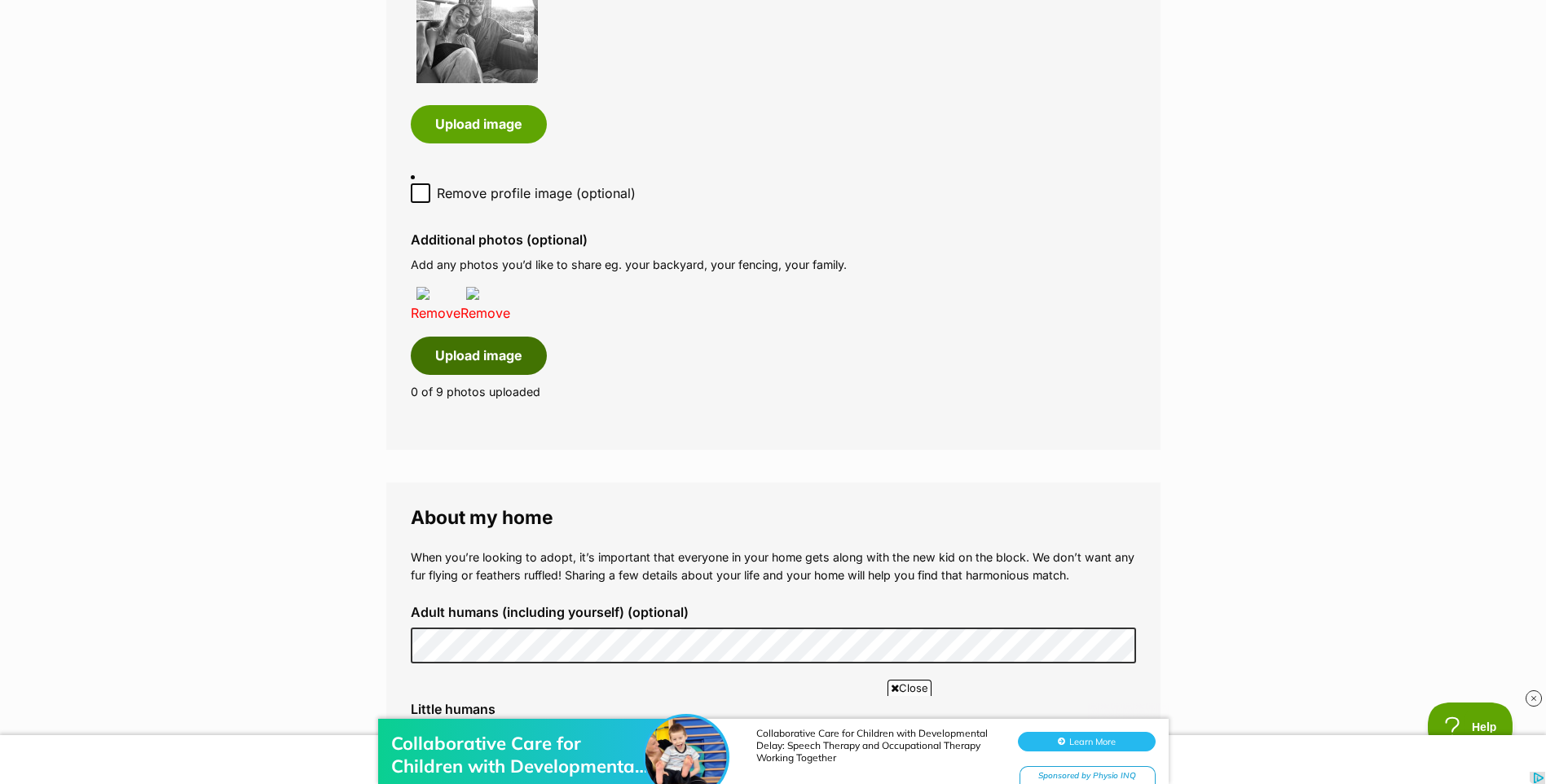 click on "Upload image" at bounding box center (478, 355) 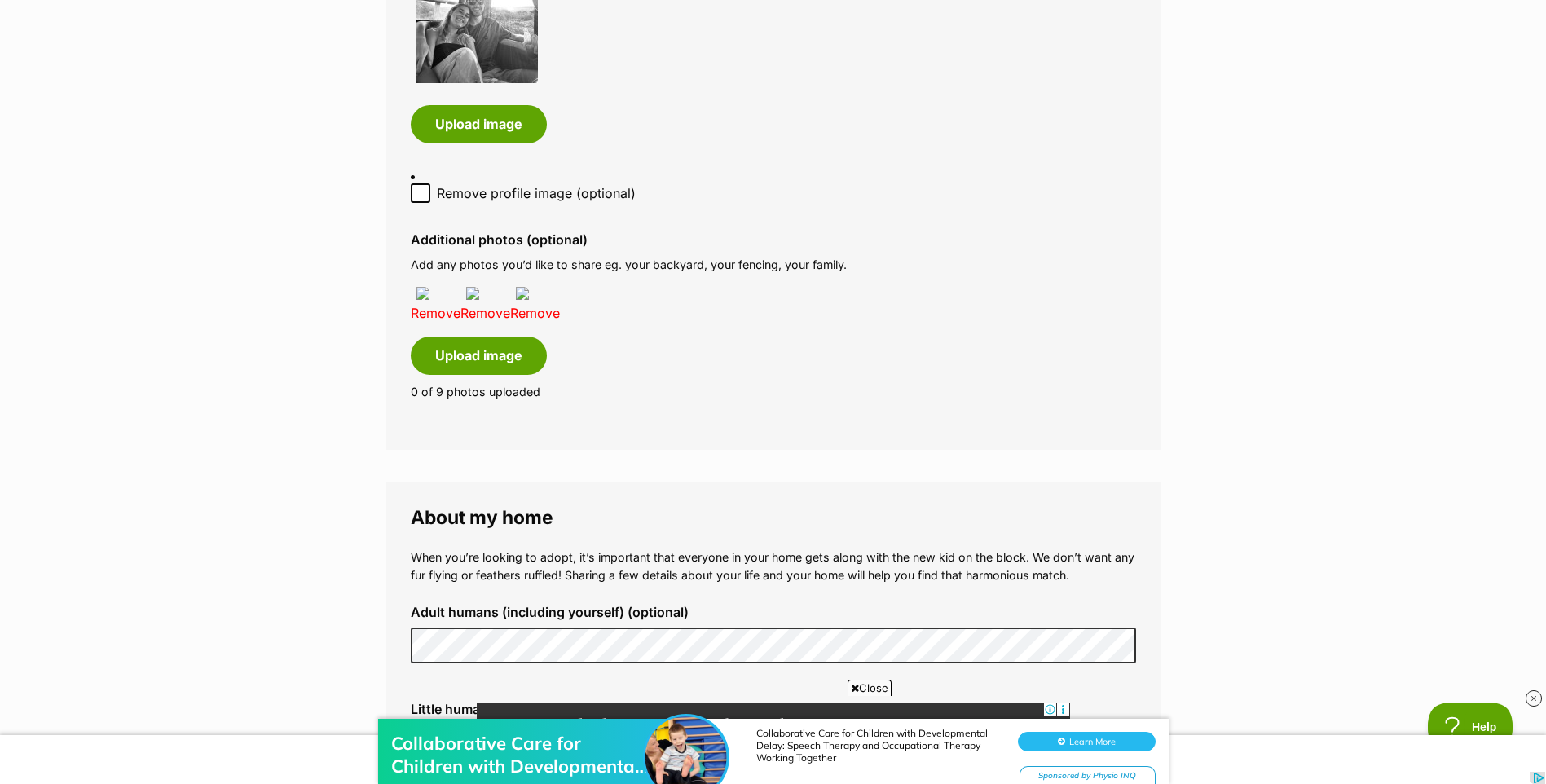 scroll, scrollTop: 0, scrollLeft: 0, axis: both 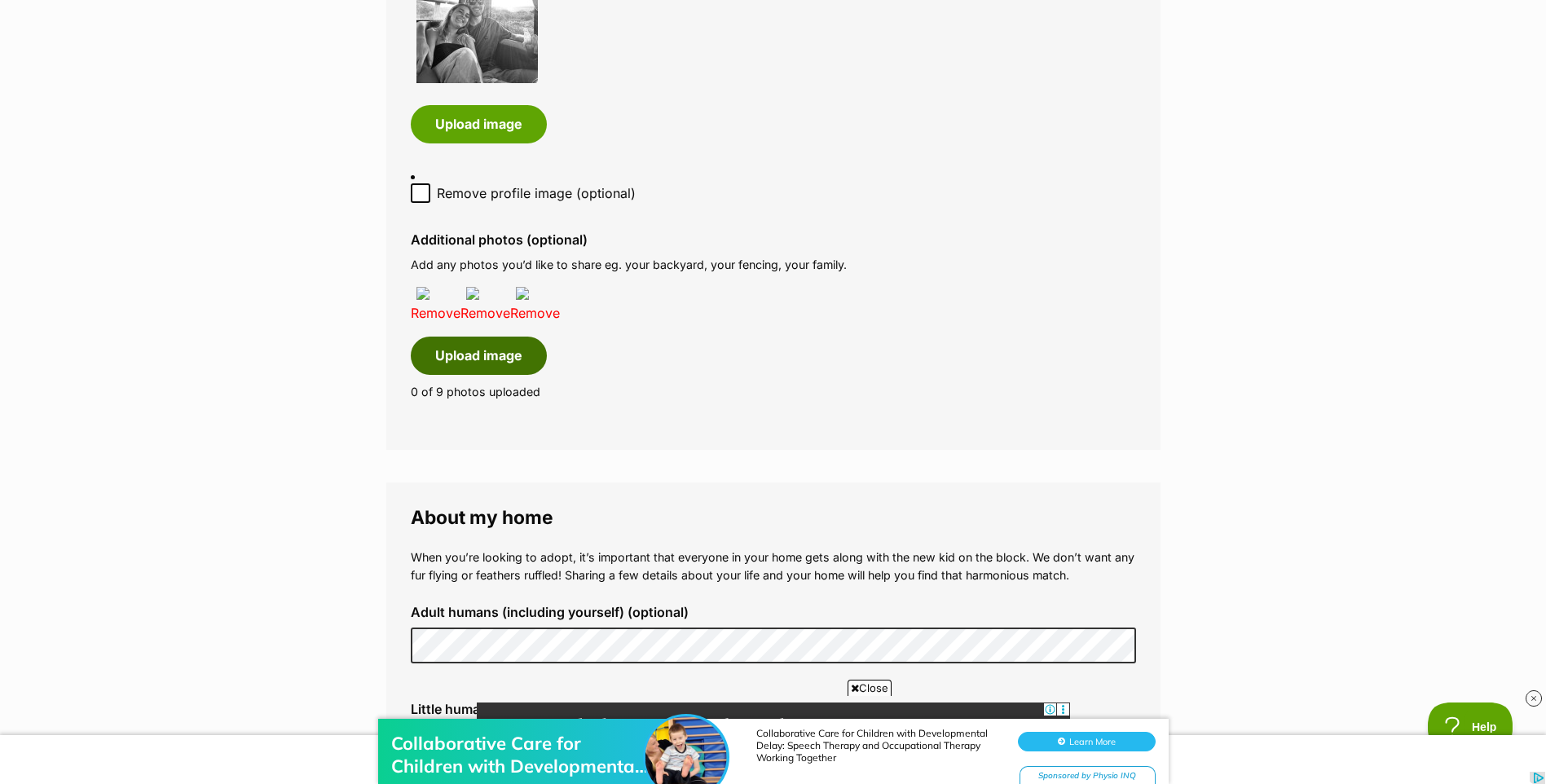 drag, startPoint x: 485, startPoint y: 352, endPoint x: 497, endPoint y: 353, distance: 12.041595 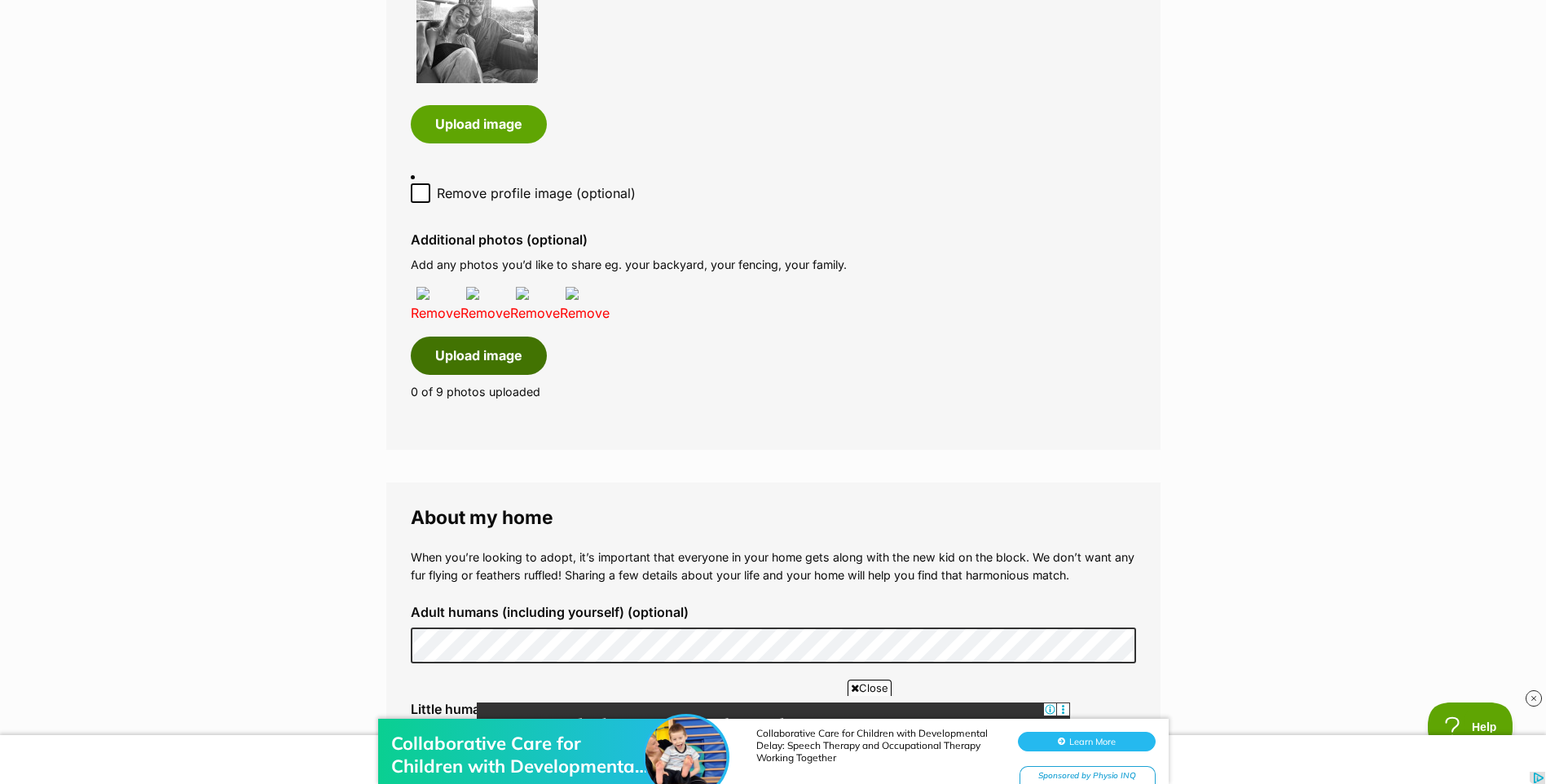 click on "Upload image" at bounding box center (478, 355) 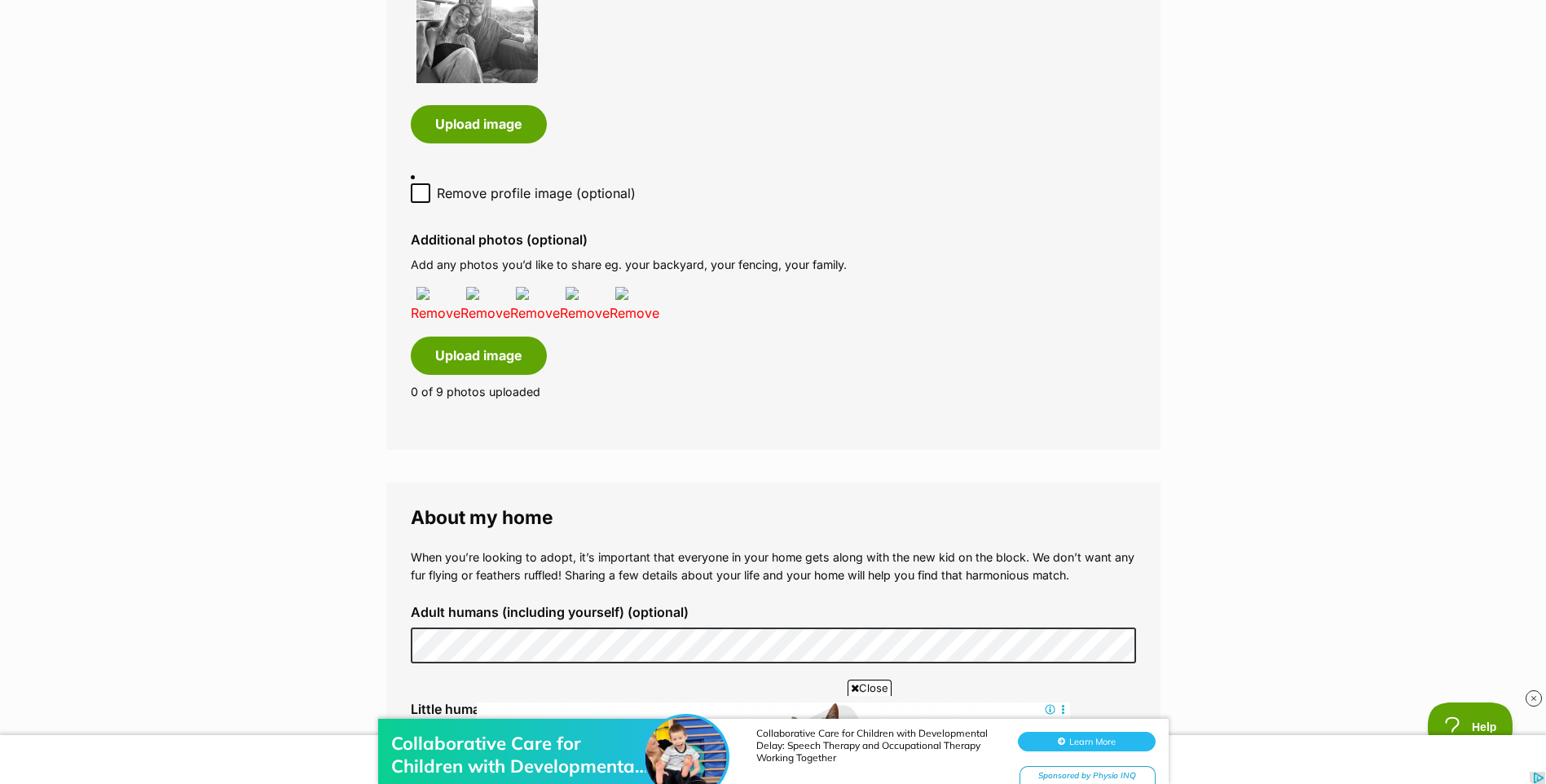 scroll, scrollTop: 0, scrollLeft: 0, axis: both 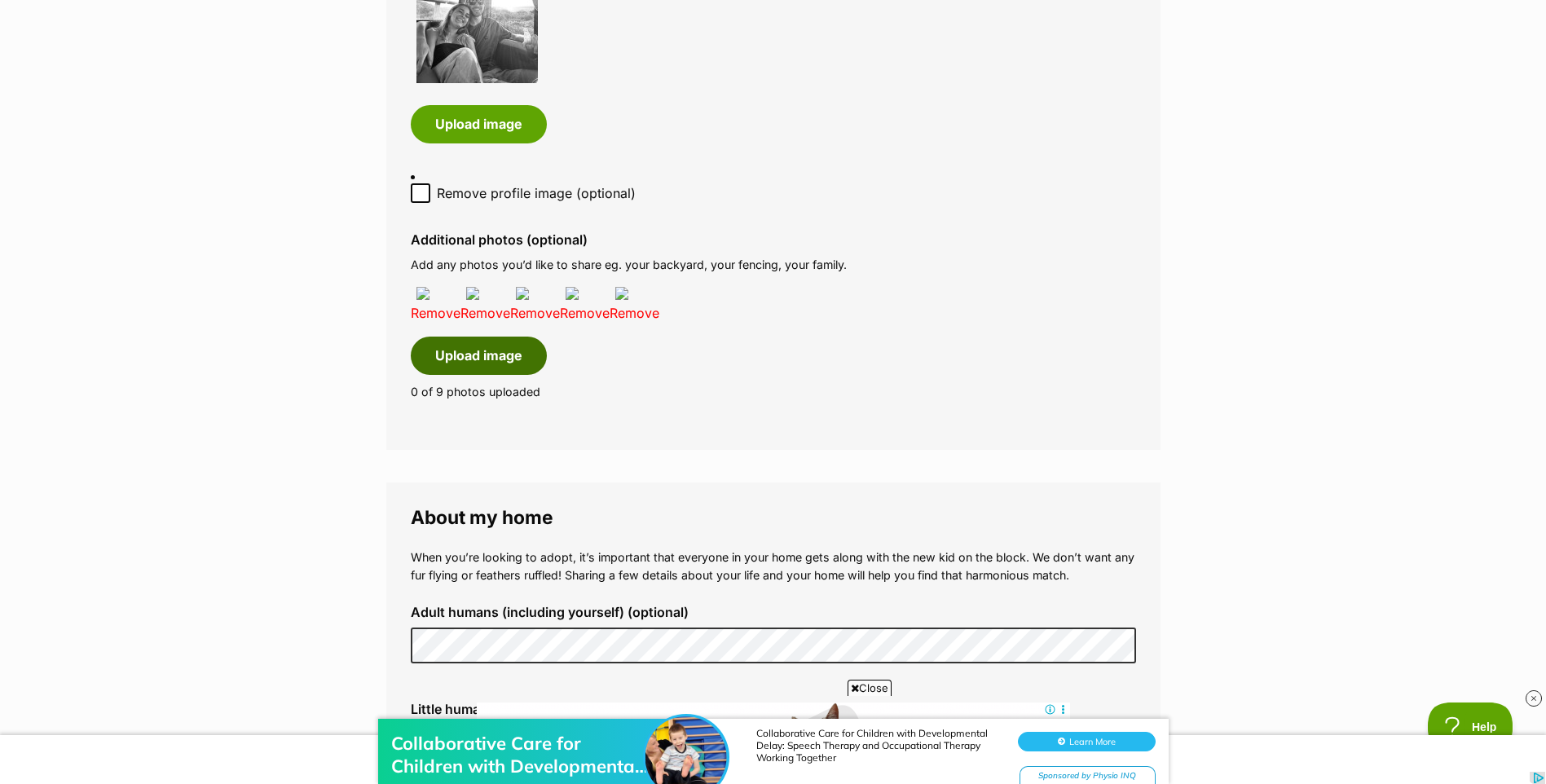 click on "Upload image" at bounding box center (478, 355) 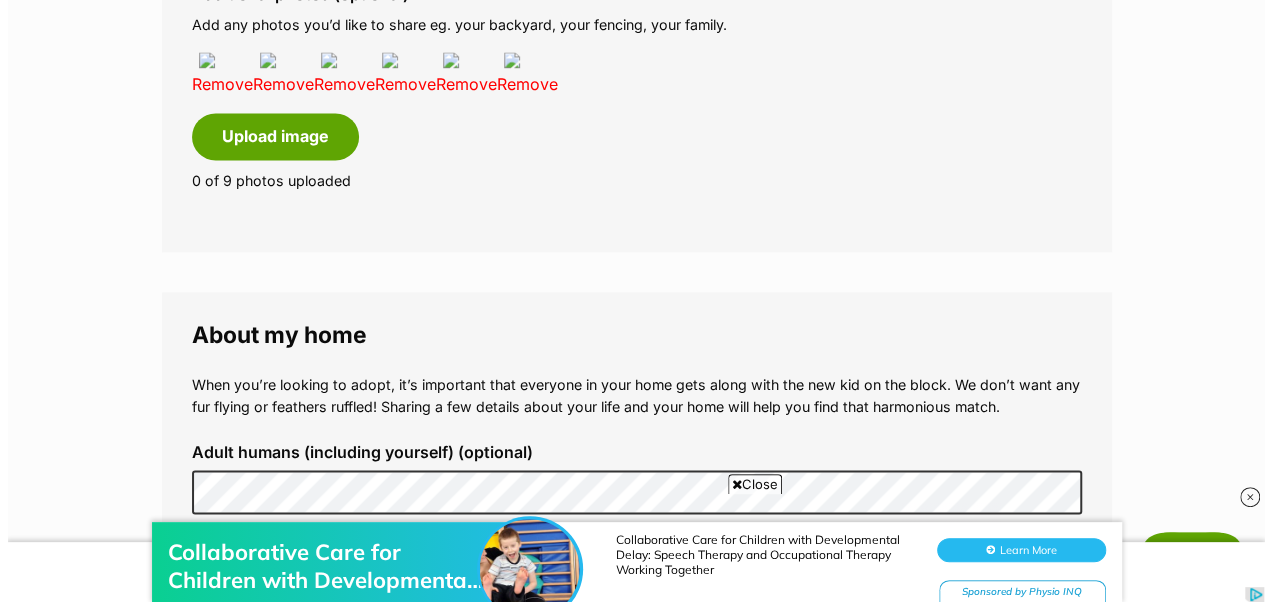 scroll, scrollTop: 1200, scrollLeft: 0, axis: vertical 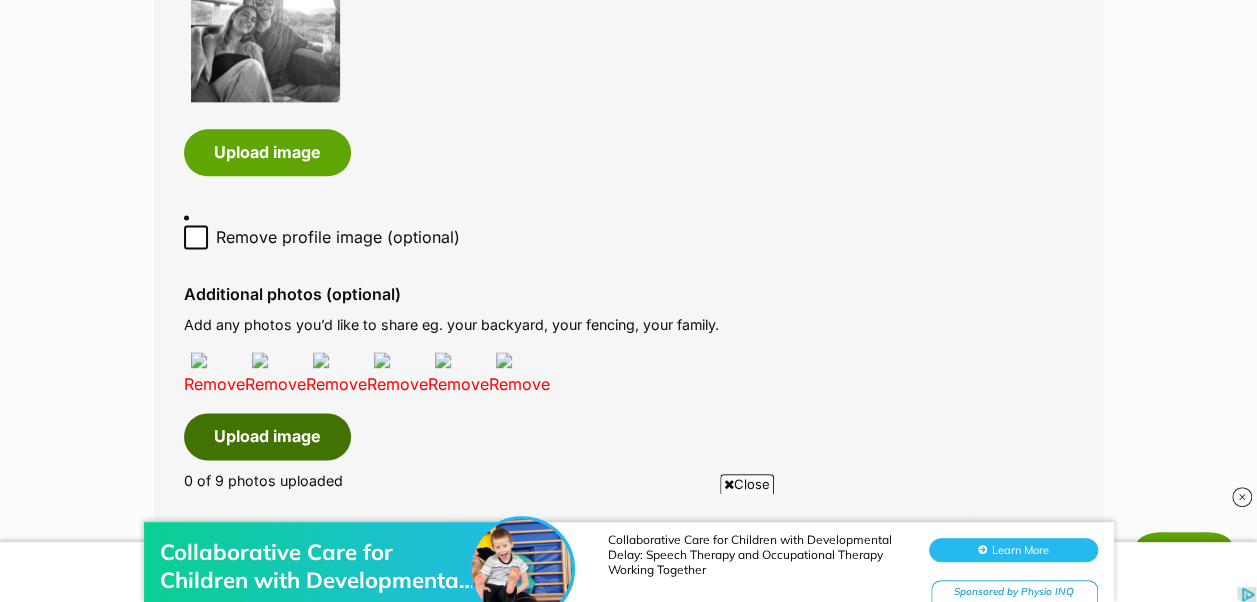 click on "Upload image" at bounding box center (267, 436) 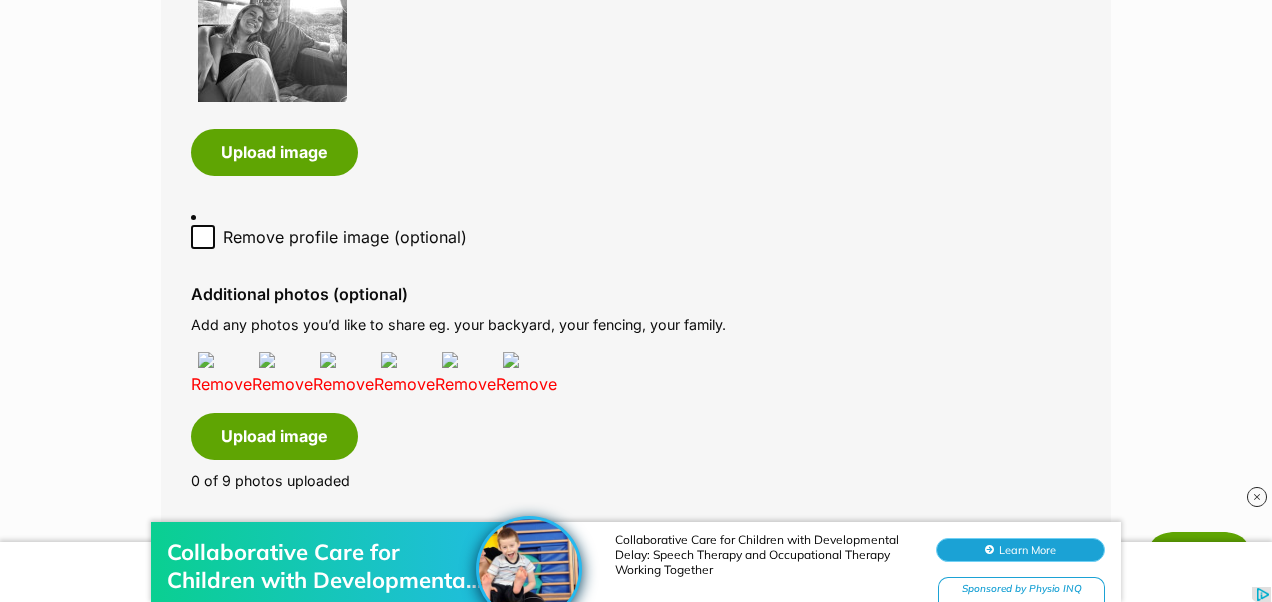 scroll, scrollTop: 0, scrollLeft: 0, axis: both 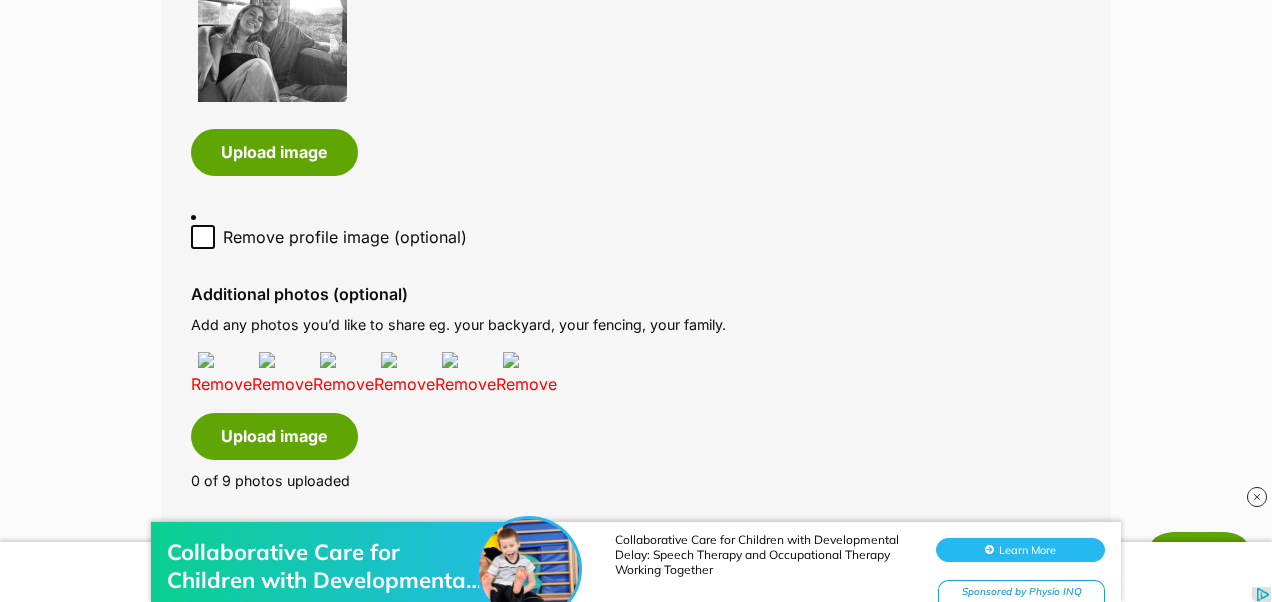 click at bounding box center (1257, 497) 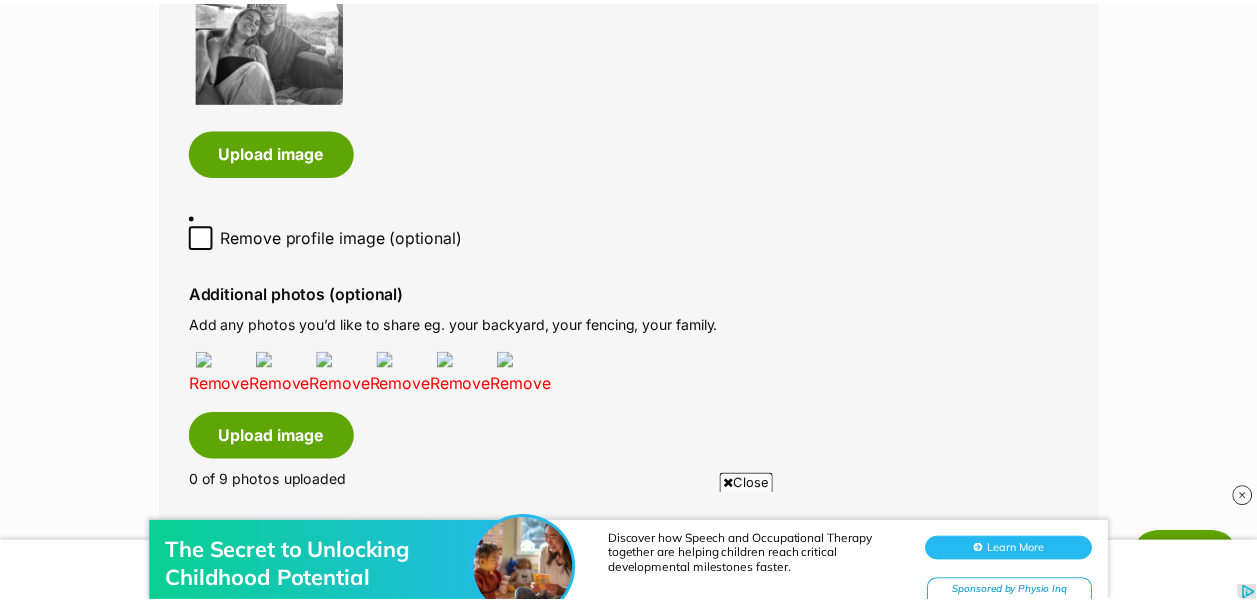 scroll, scrollTop: 0, scrollLeft: 0, axis: both 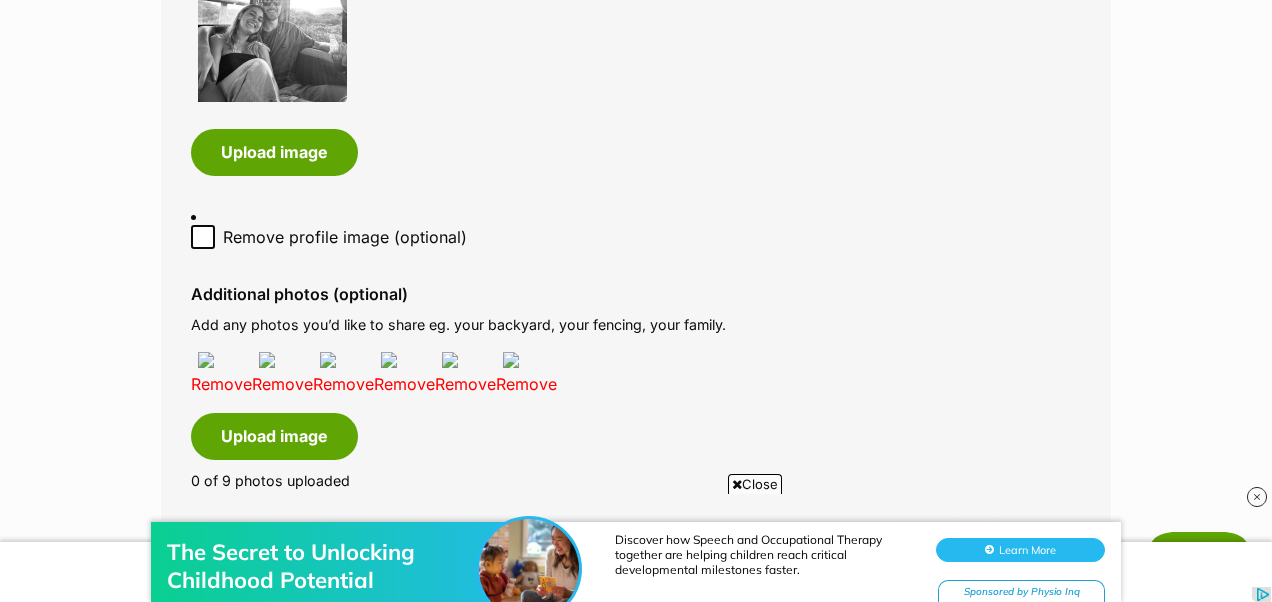 click at bounding box center (1257, 497) 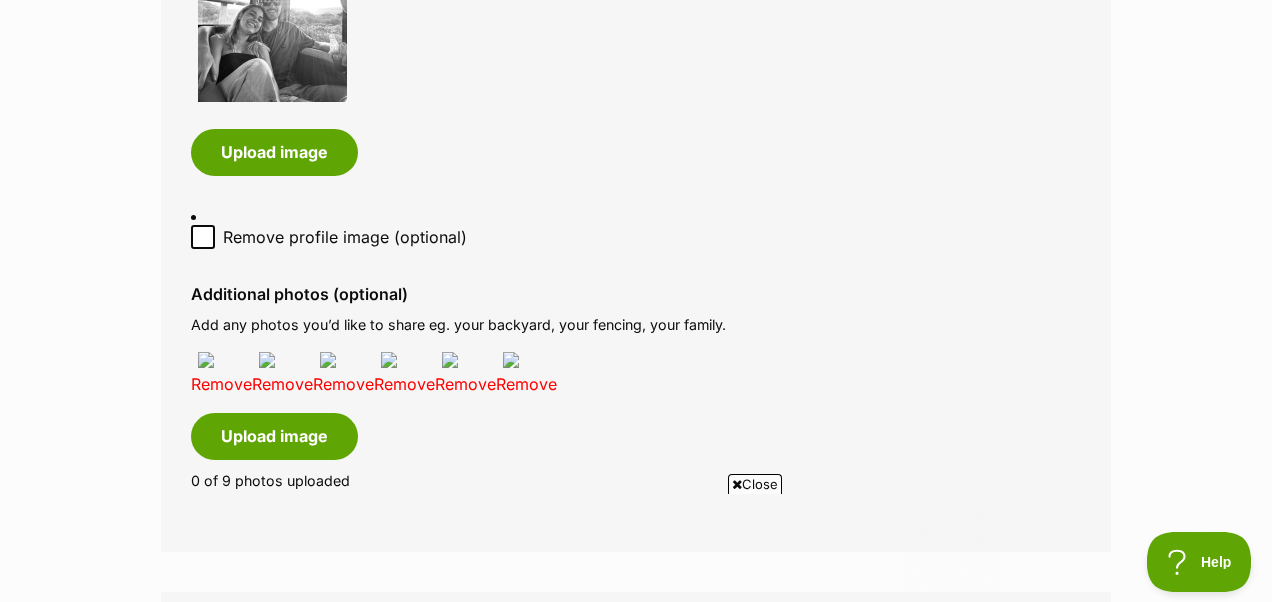 click at bounding box center (636, 502) 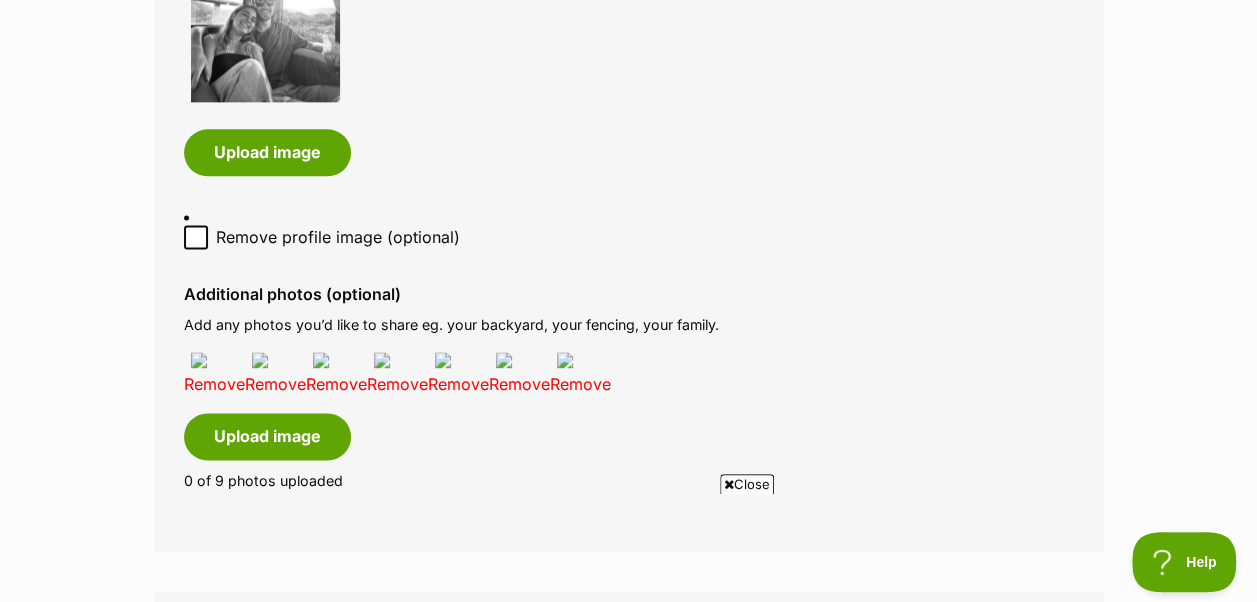 click on "Remove Remove Remove Remove Remove Remove Remove" at bounding box center [629, 369] 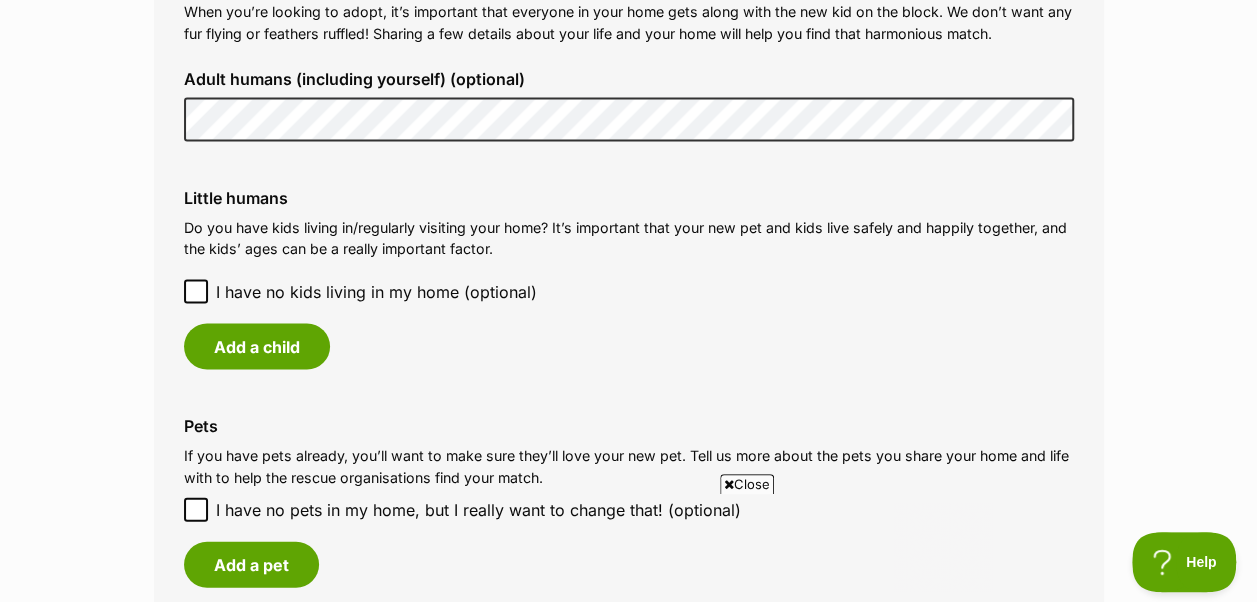 scroll, scrollTop: 1884, scrollLeft: 0, axis: vertical 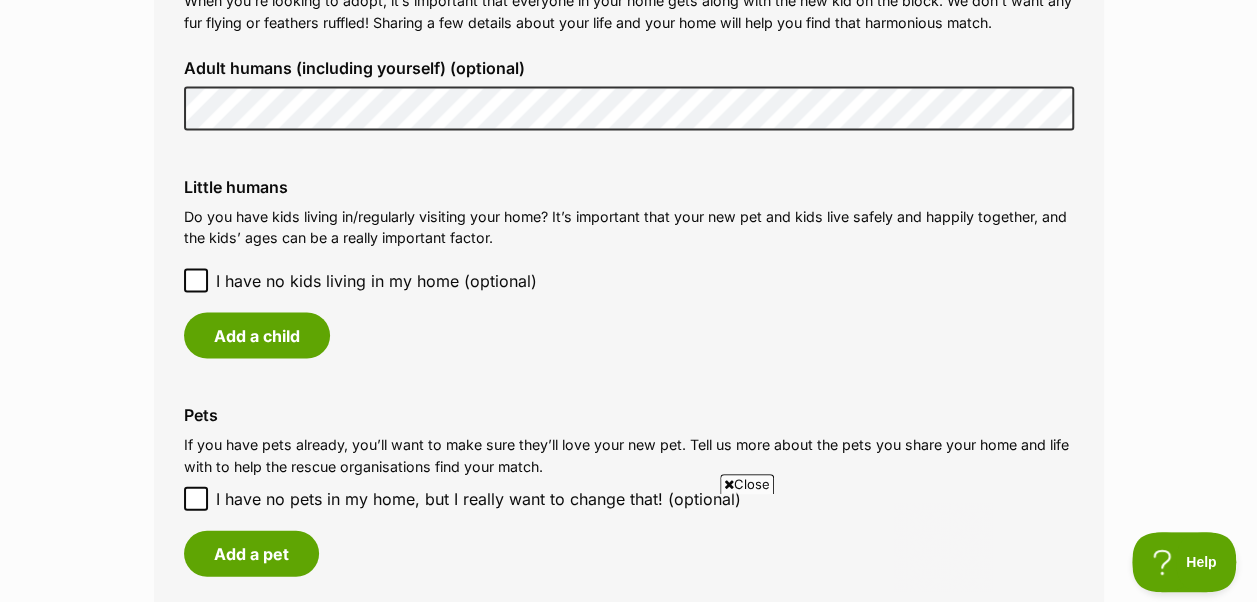 click on "My adopter profile
Why do I need an adopter profile?
Your adopter profile will not be visible to the public.
Great adoptions happen when a great match is made. Completing your profile helps rescue organisations get to know you and what you’re looking for in a pet. Only when you submit an adoption enquiry via the PetRescue website will we send your details to the organisation caring for that pet.
About me
Phone number (optional)
[PHONE]
This is only shared with PetRescue and the rescue organisations you contact with a pet adoption enquiry. This is how we can all get in touch.
Where you live
Address line 1 (optional)
[ADDRESS]
Address line 2 (optional)
[ADDRESS]
Suburb (optional)
[CITY]
State Western Australia
Postcode
[ZIP]
Enter your postcode, or start typing the suburb and select the relevant location.
Profile photo (optional)
[IMAGE]
Remove profile image (optional)
Additional photos (optional)" at bounding box center [628, -156] 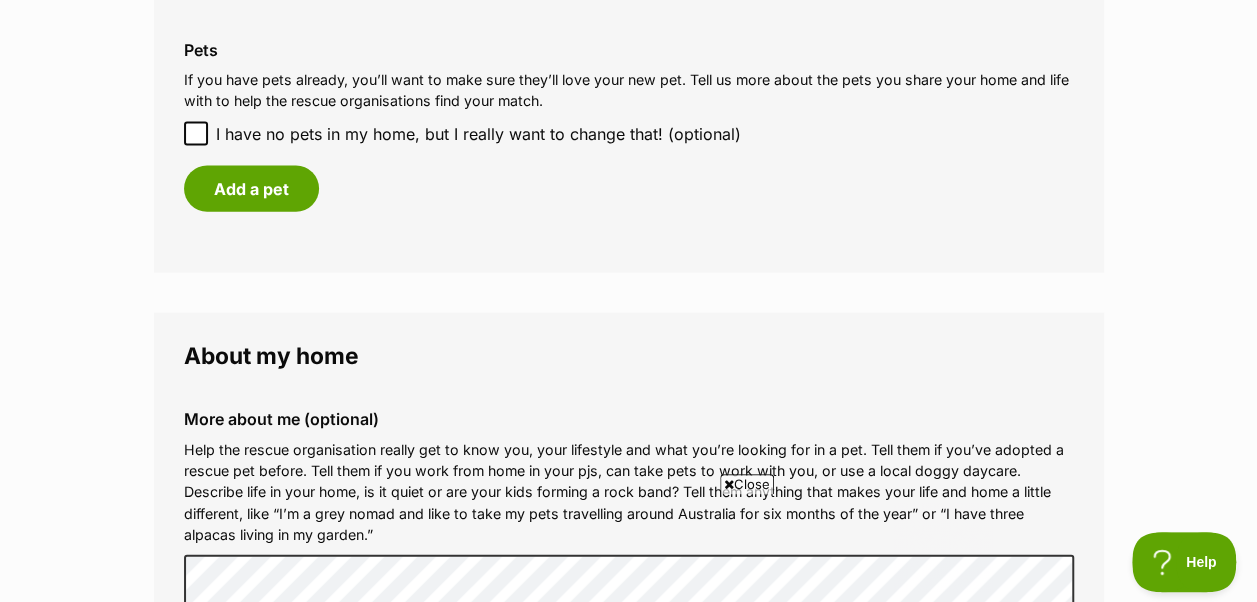 scroll, scrollTop: 2184, scrollLeft: 0, axis: vertical 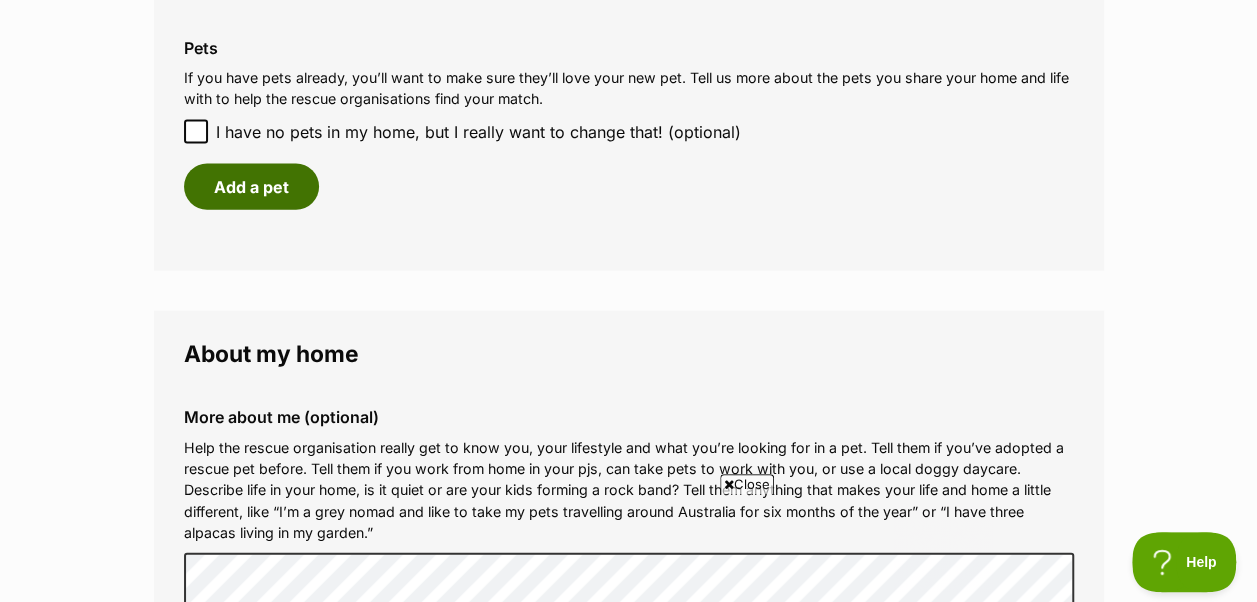 click on "Add a pet" at bounding box center [251, 187] 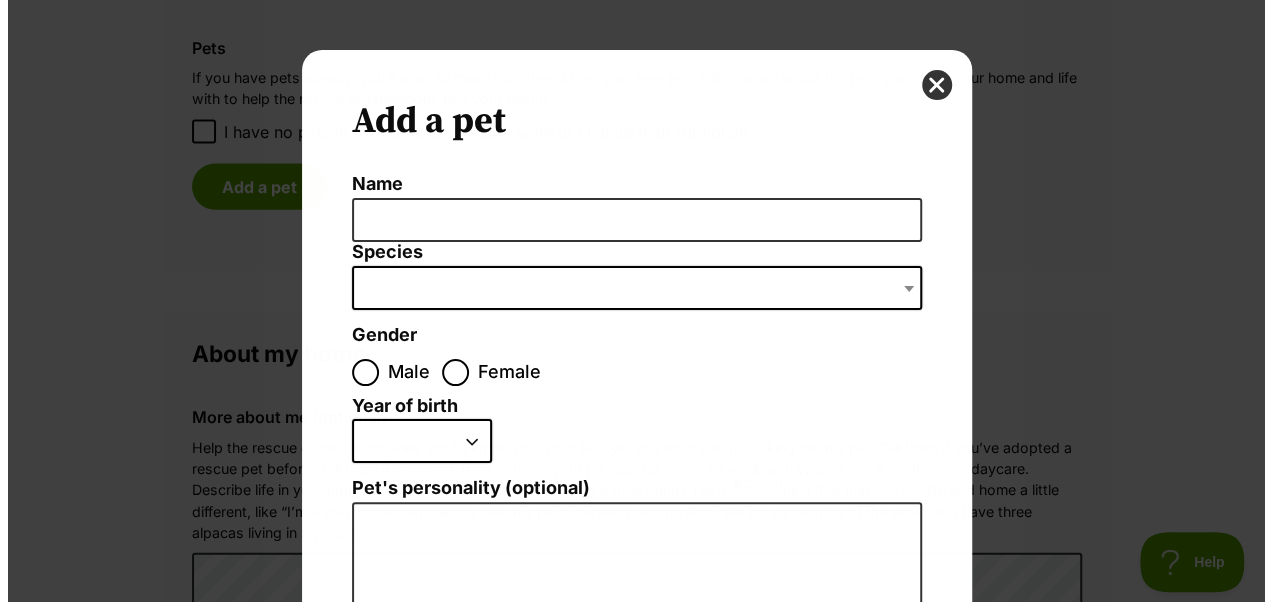 scroll, scrollTop: 0, scrollLeft: 0, axis: both 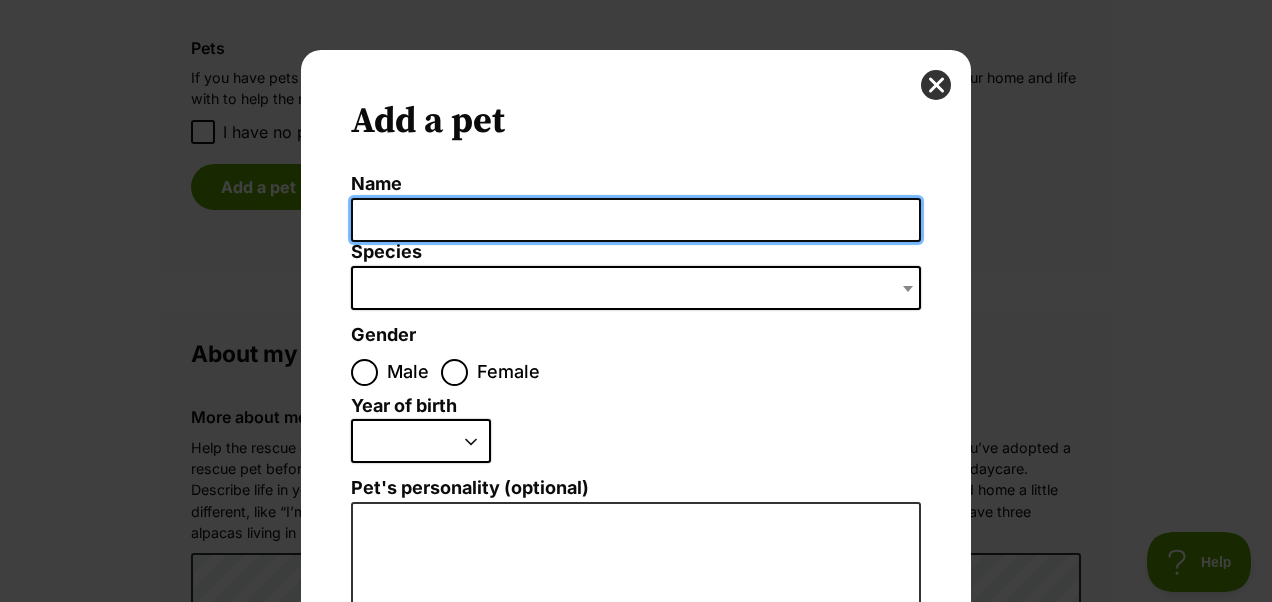 click on "Name" at bounding box center [636, 220] 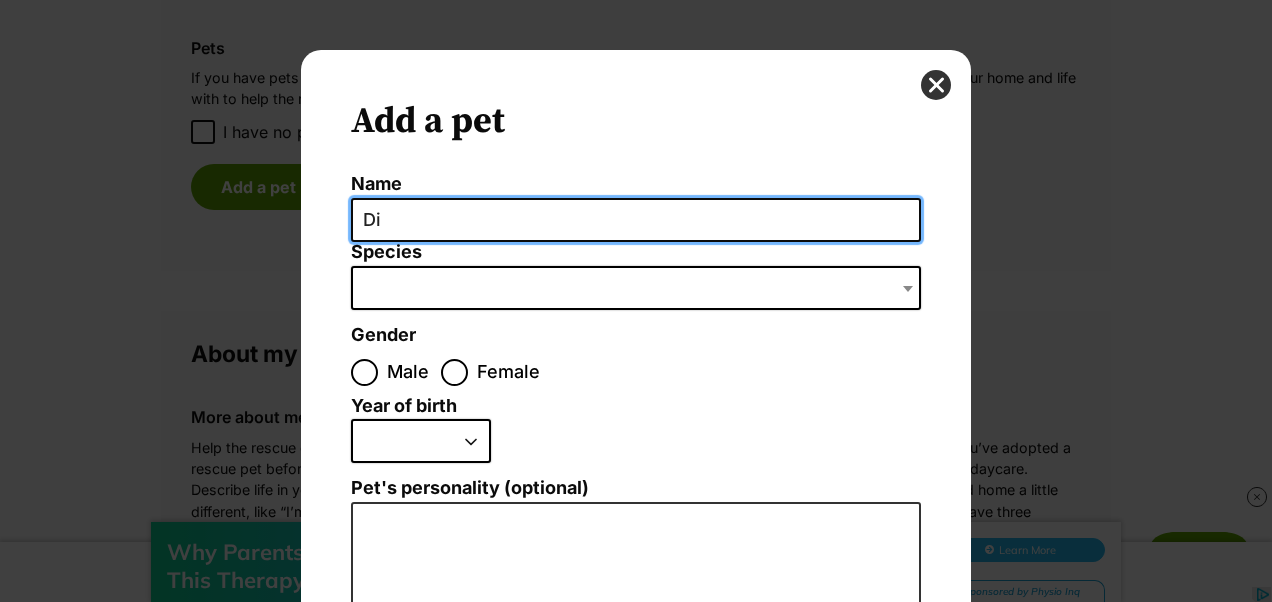 scroll, scrollTop: 0, scrollLeft: 0, axis: both 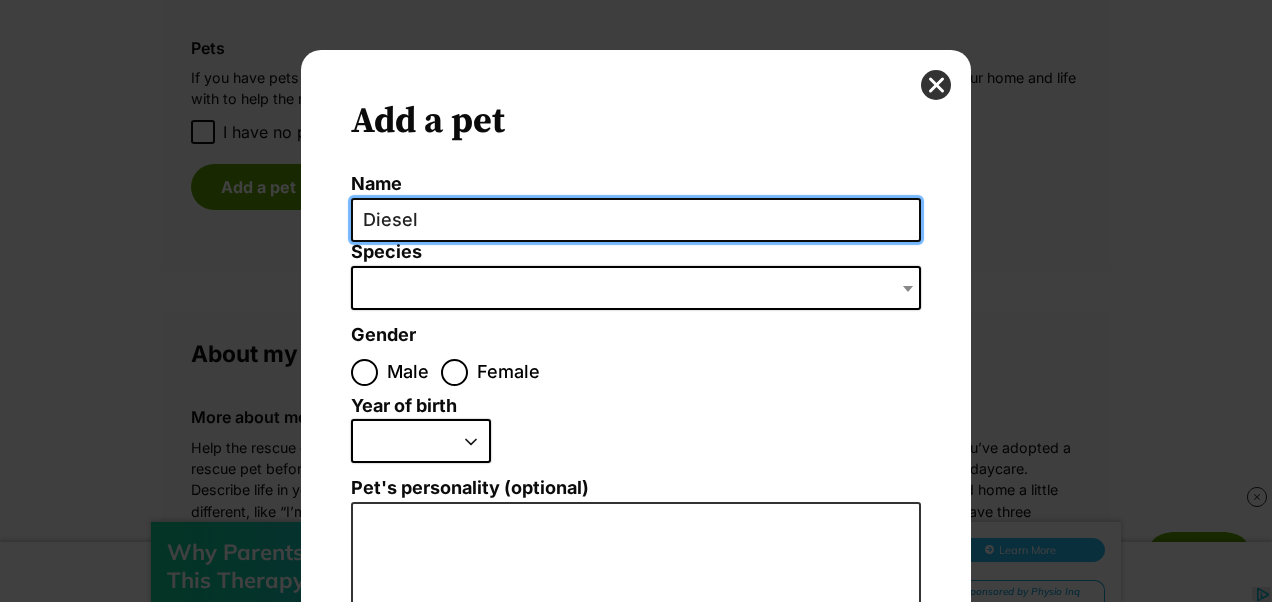 type on "Diesel" 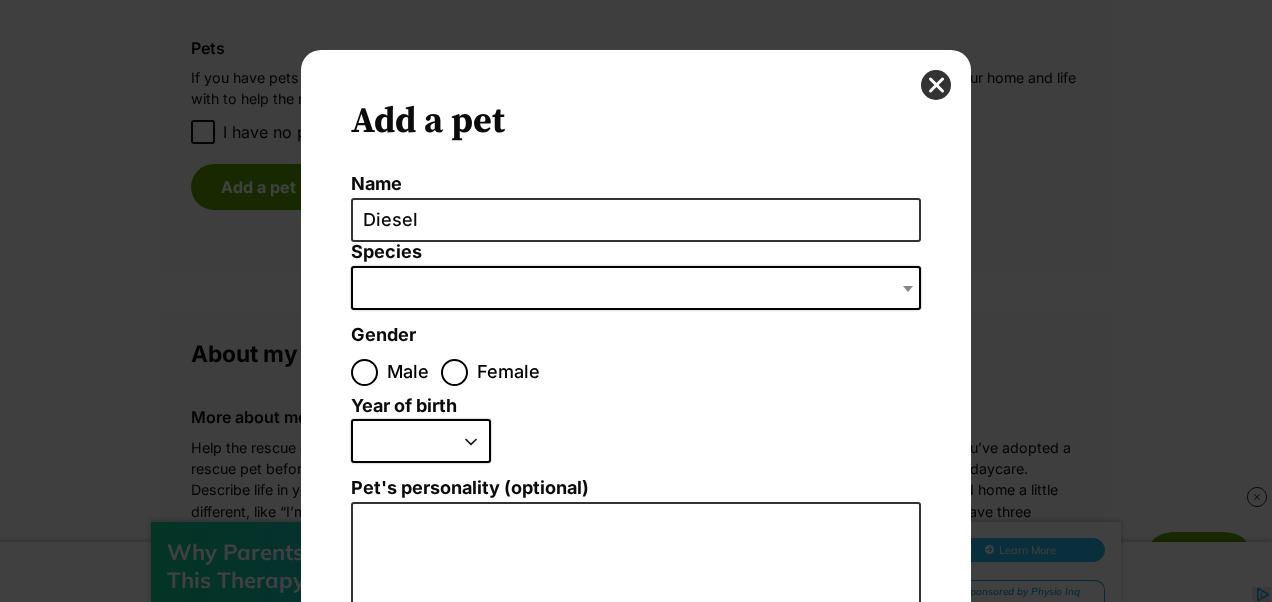 click at bounding box center [636, 288] 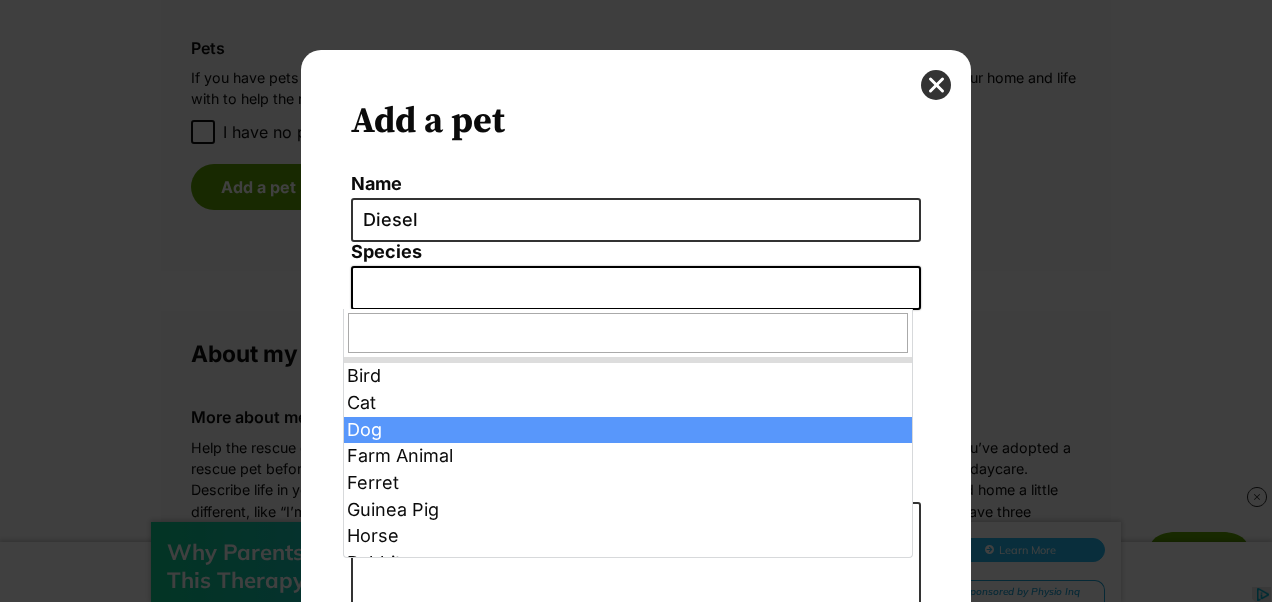 select on "1" 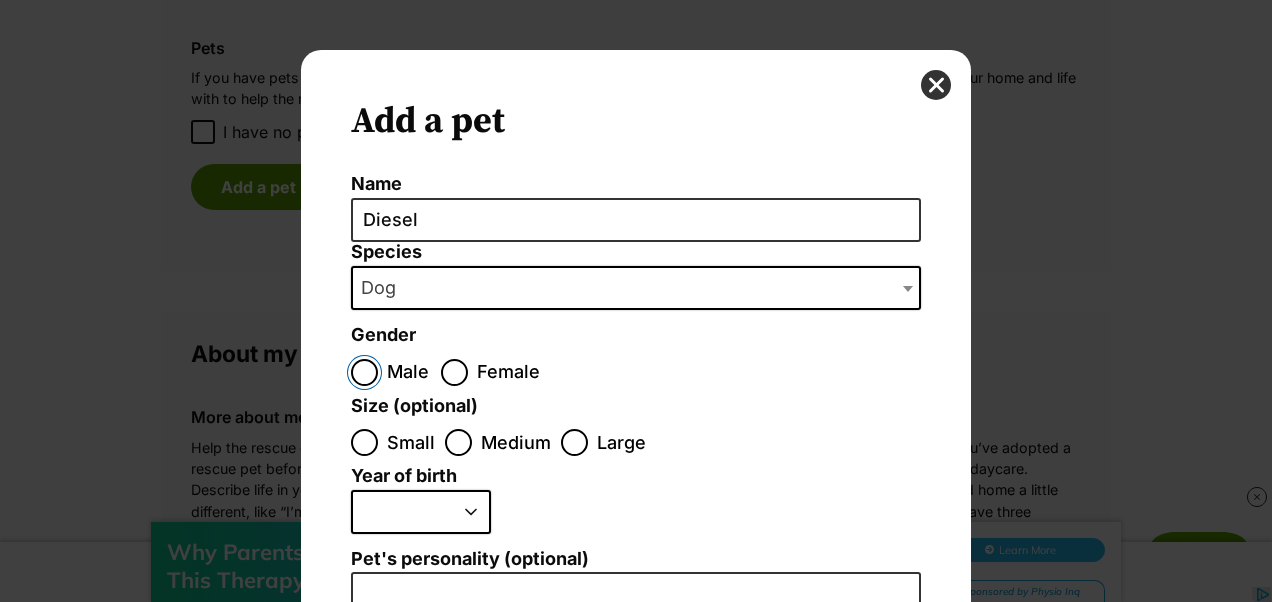 click on "Male" at bounding box center [364, 372] 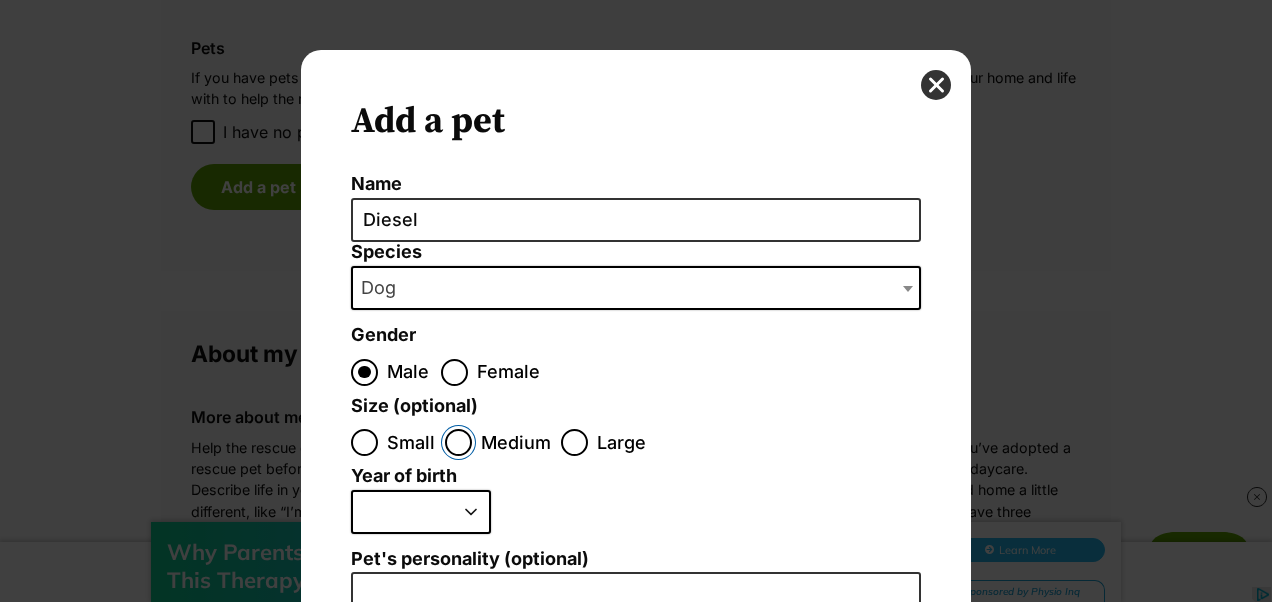 click on "Medium" at bounding box center (458, 442) 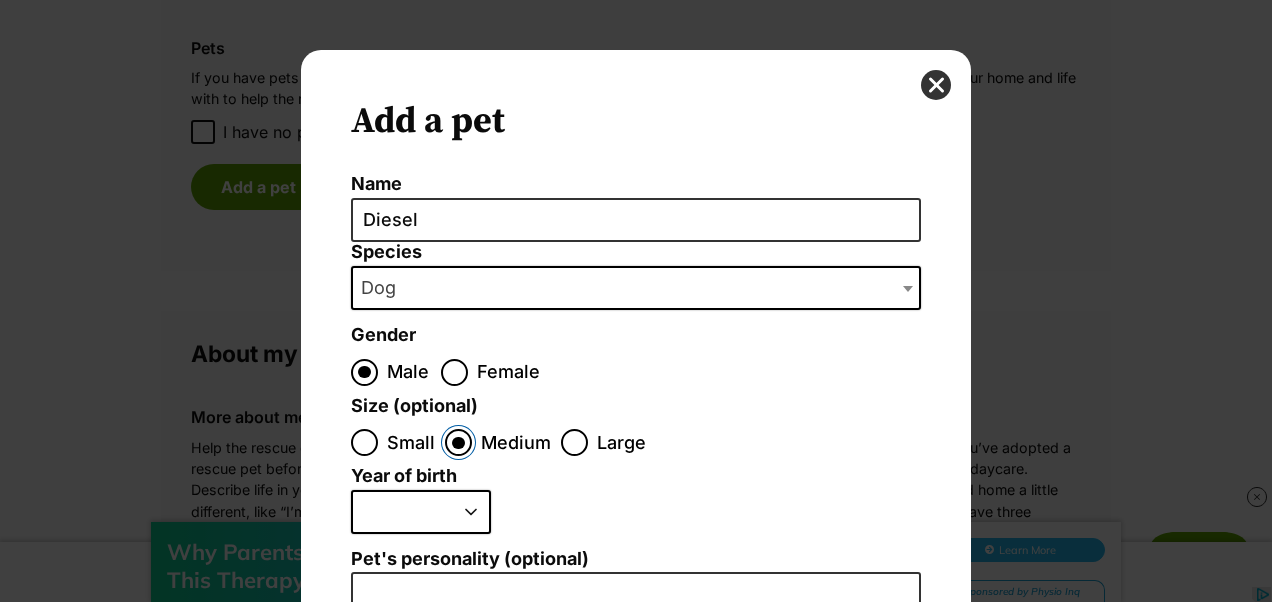 scroll, scrollTop: 300, scrollLeft: 0, axis: vertical 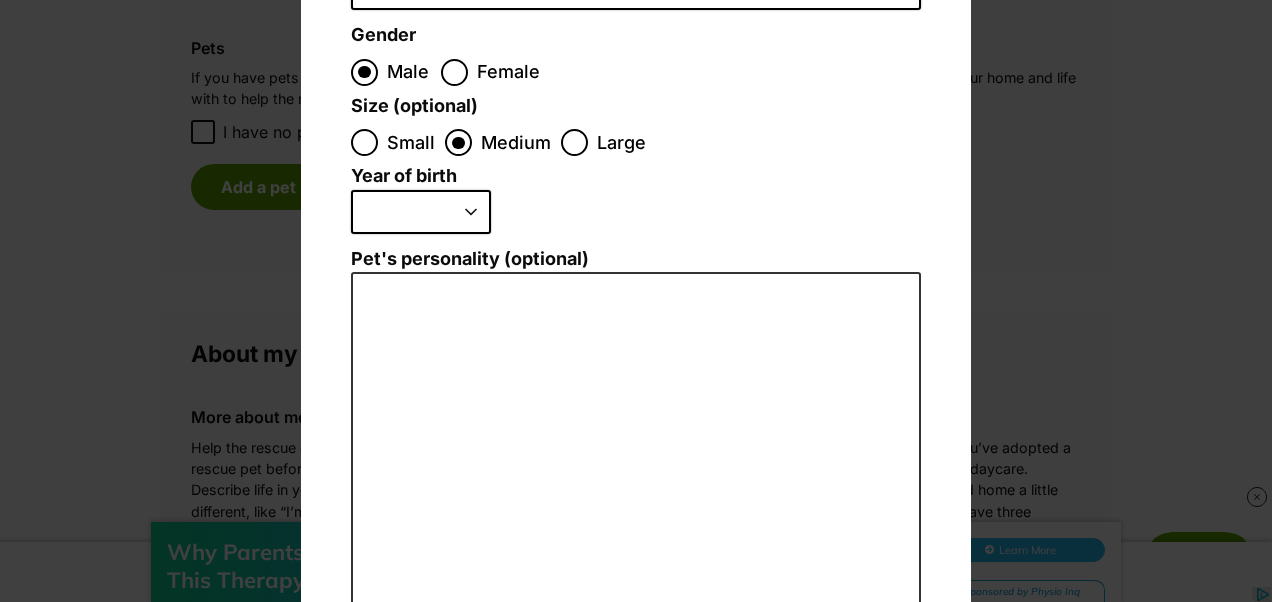 click on "2025
2024
2023
2022
2021
2020
2019
2018
2017
2016
2015
2014
2013
2012
2011
2010
2009
2008
2007
2006
2005
2004
2003
2002
2001
2000
1999
1998
1997
1996
1995" at bounding box center [421, 212] 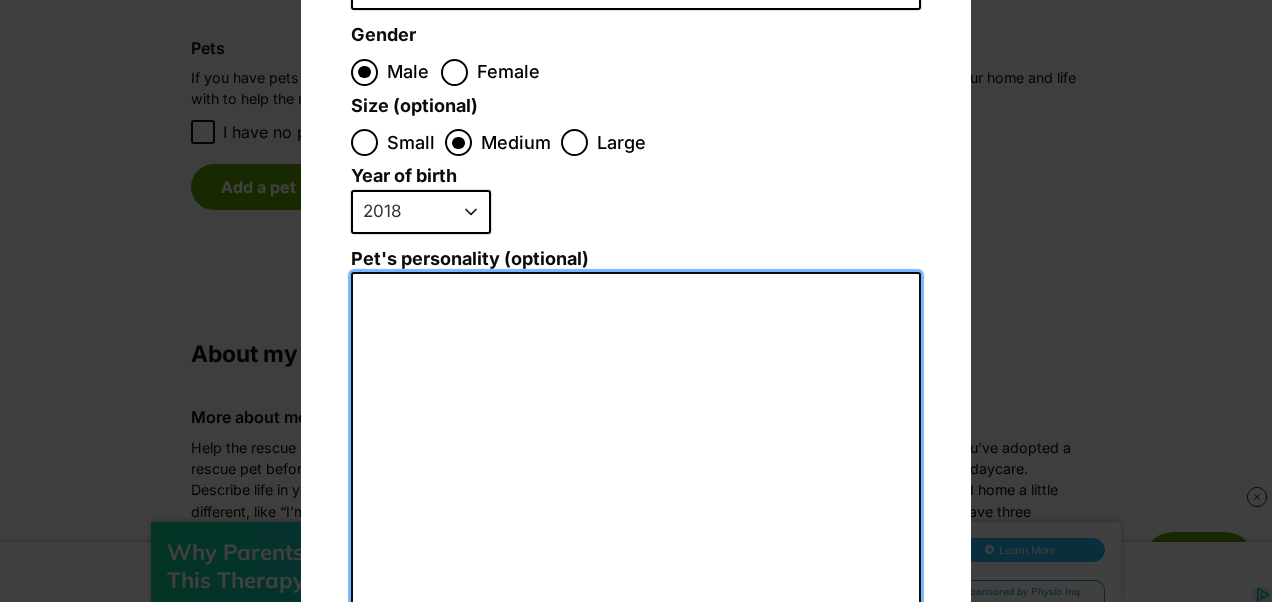 click on "Pet's personality (optional)" at bounding box center [636, 491] 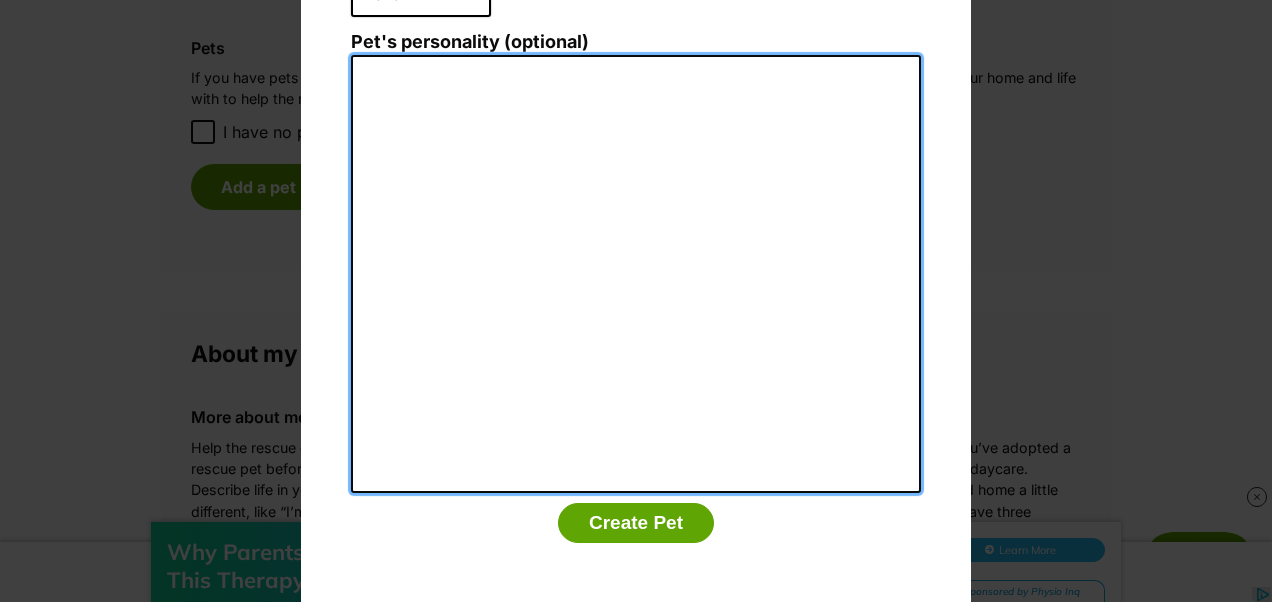 scroll, scrollTop: 537, scrollLeft: 0, axis: vertical 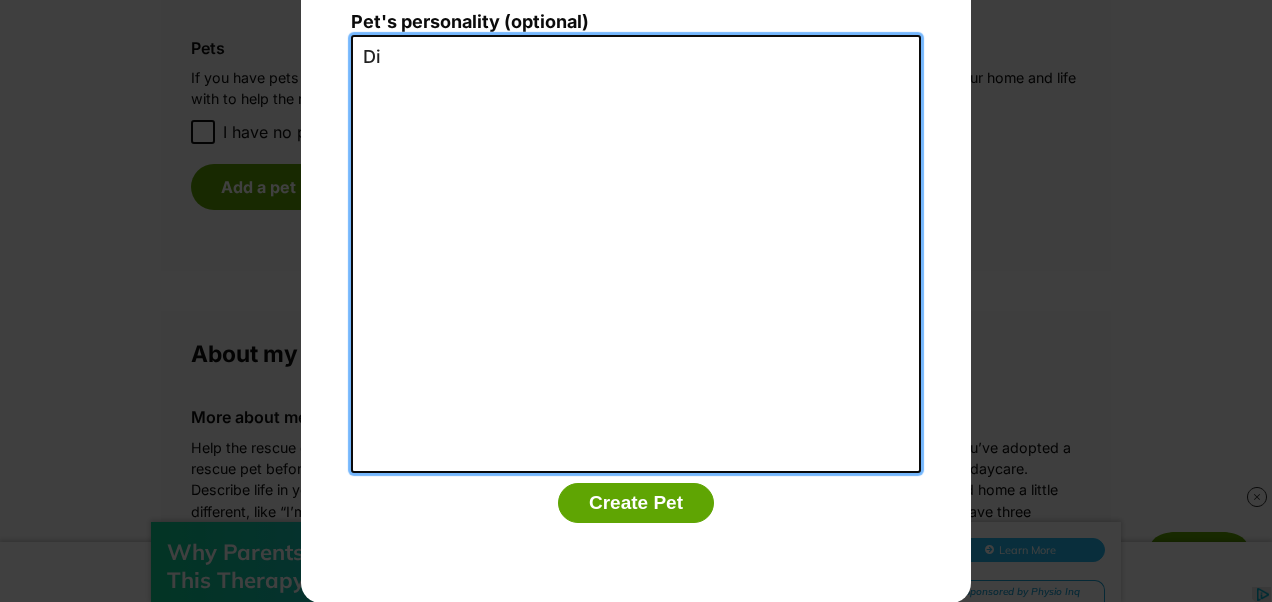 type on "D" 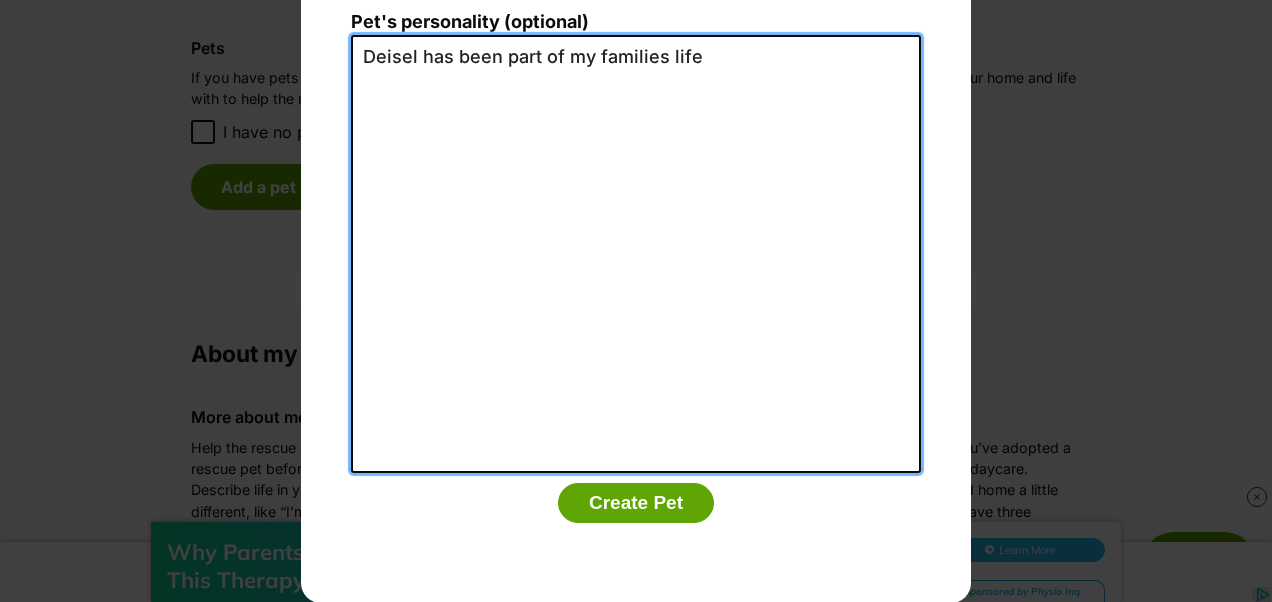 click on "Deisel has been part of my families life" at bounding box center (636, 254) 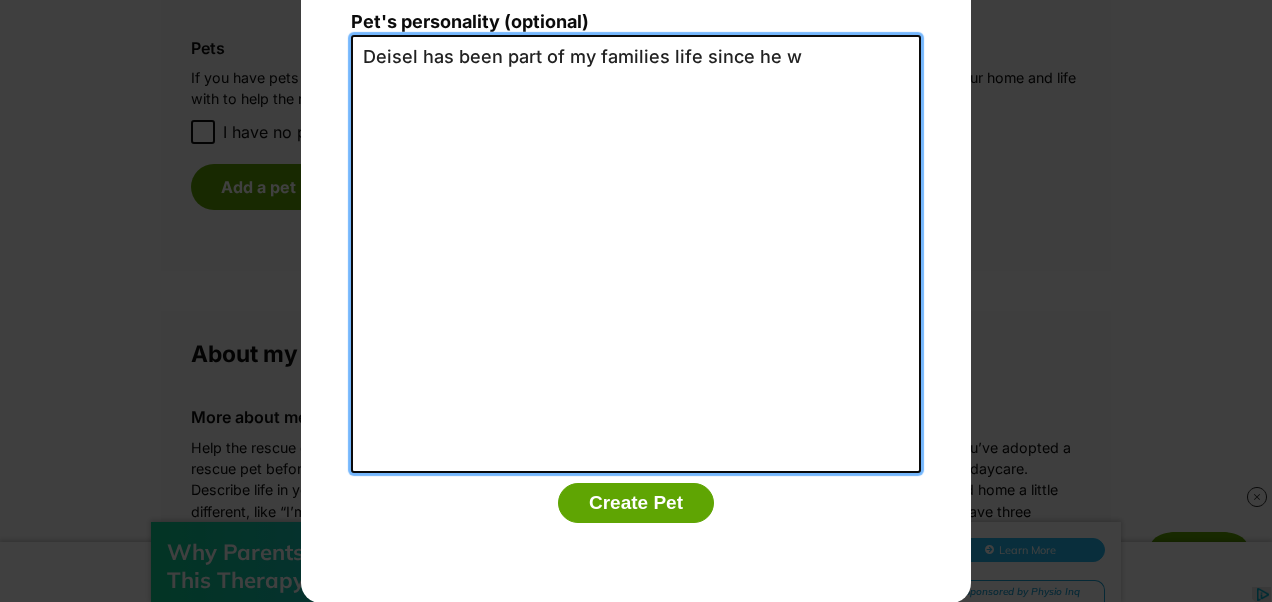 scroll, scrollTop: 0, scrollLeft: 0, axis: both 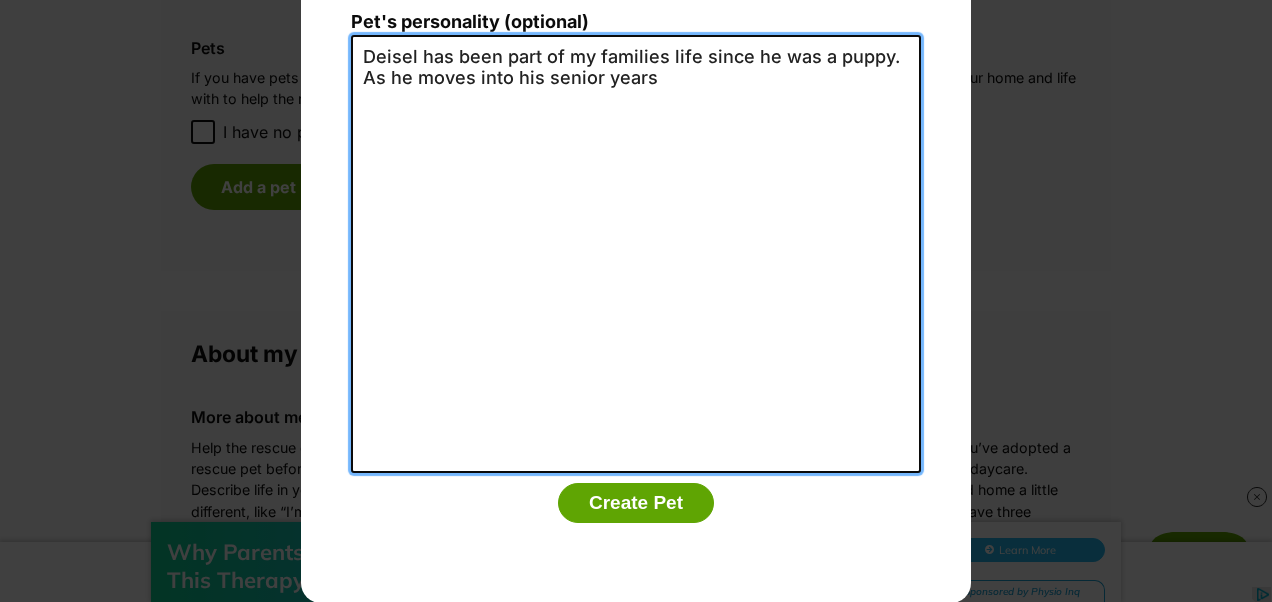drag, startPoint x: 678, startPoint y: 78, endPoint x: 330, endPoint y: 73, distance: 348.03592 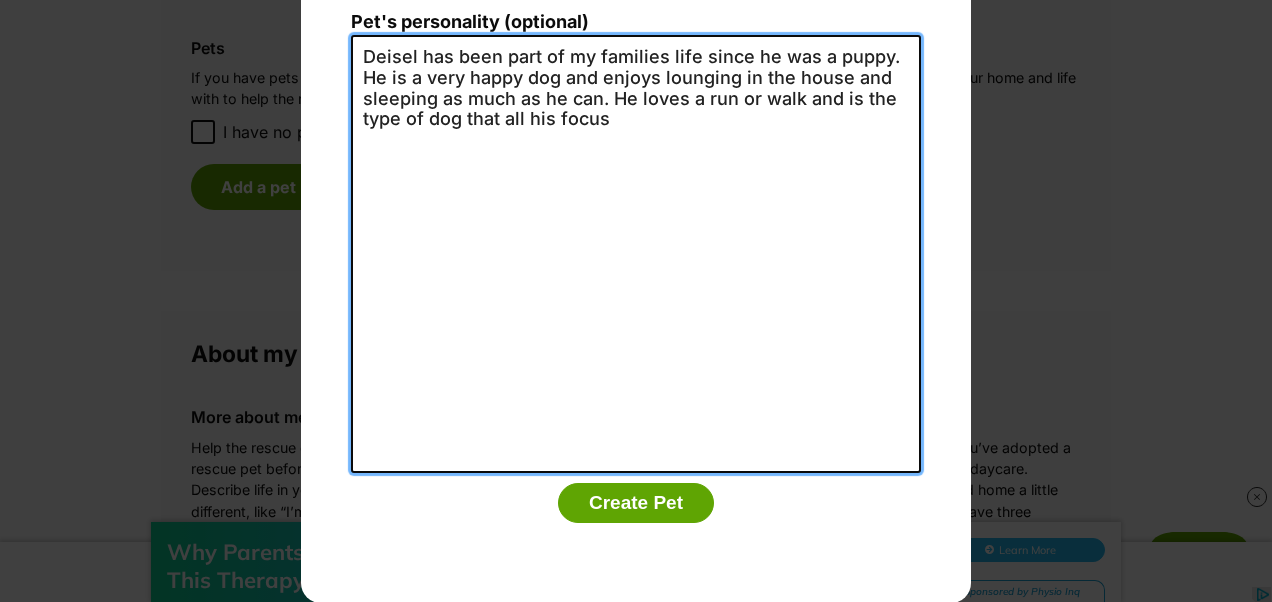 scroll, scrollTop: 0, scrollLeft: 0, axis: both 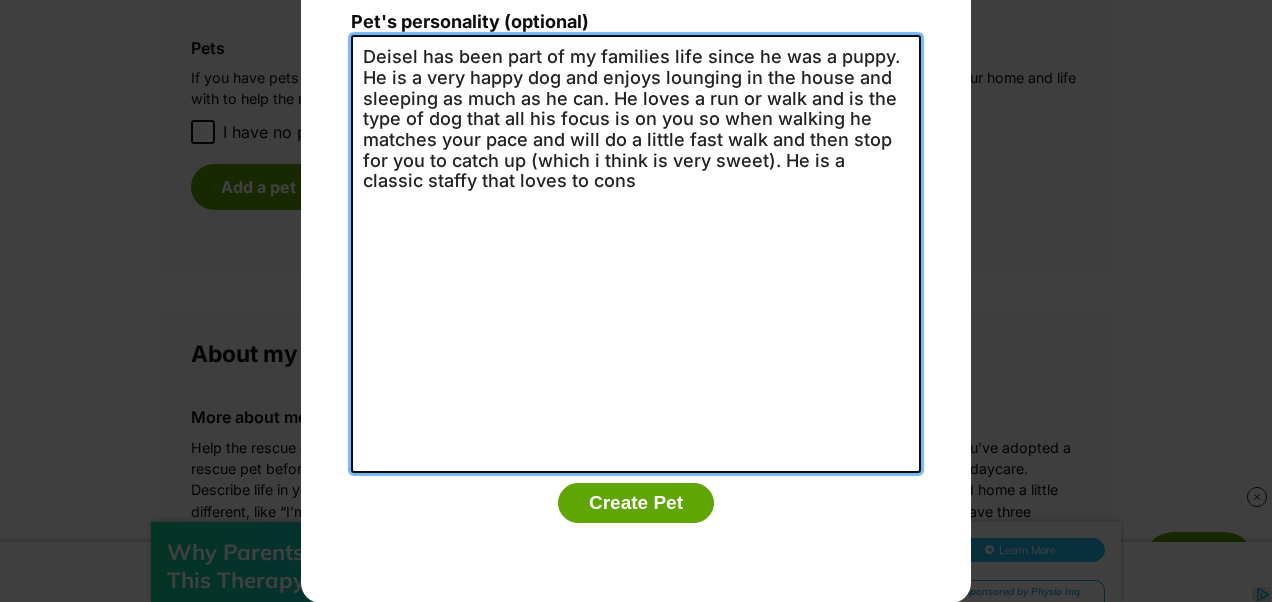 drag, startPoint x: 629, startPoint y: 197, endPoint x: 300, endPoint y: 38, distance: 365.40662 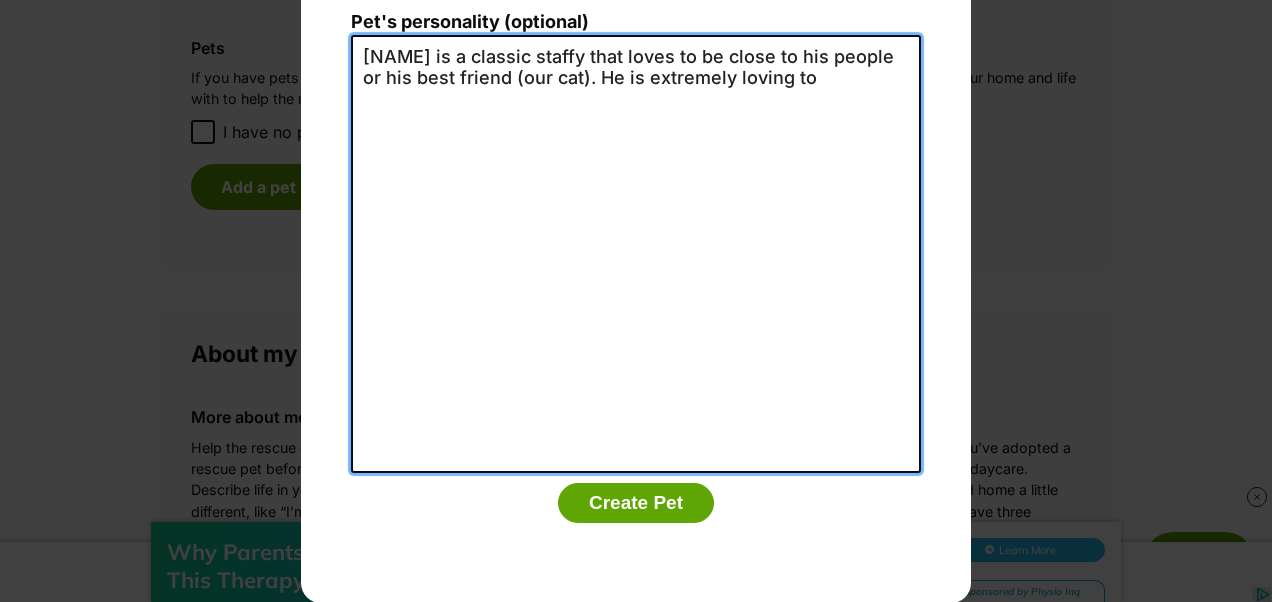 drag, startPoint x: 794, startPoint y: 80, endPoint x: 570, endPoint y: 82, distance: 224.00893 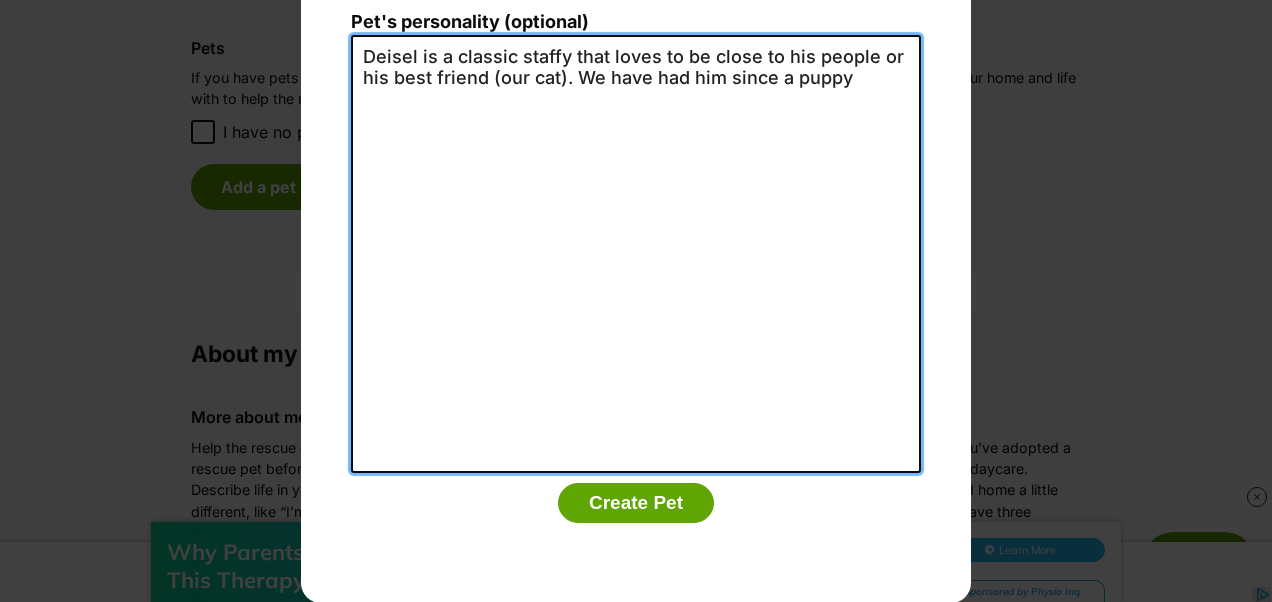 drag, startPoint x: 843, startPoint y: 76, endPoint x: 577, endPoint y: 75, distance: 266.0019 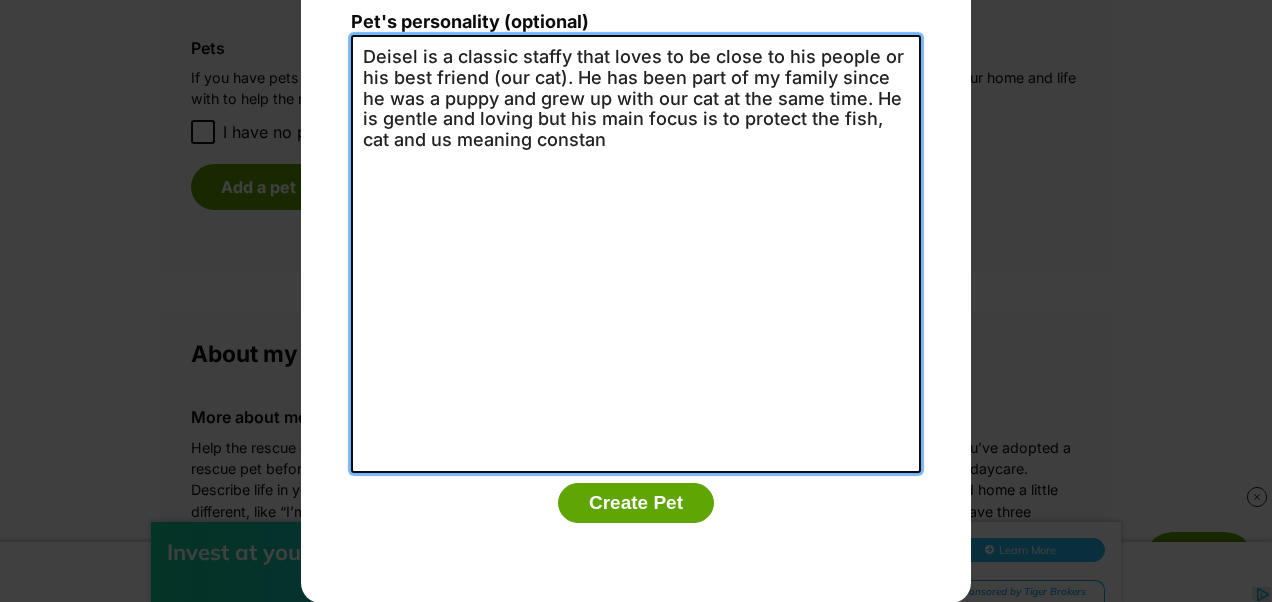 scroll, scrollTop: 0, scrollLeft: 0, axis: both 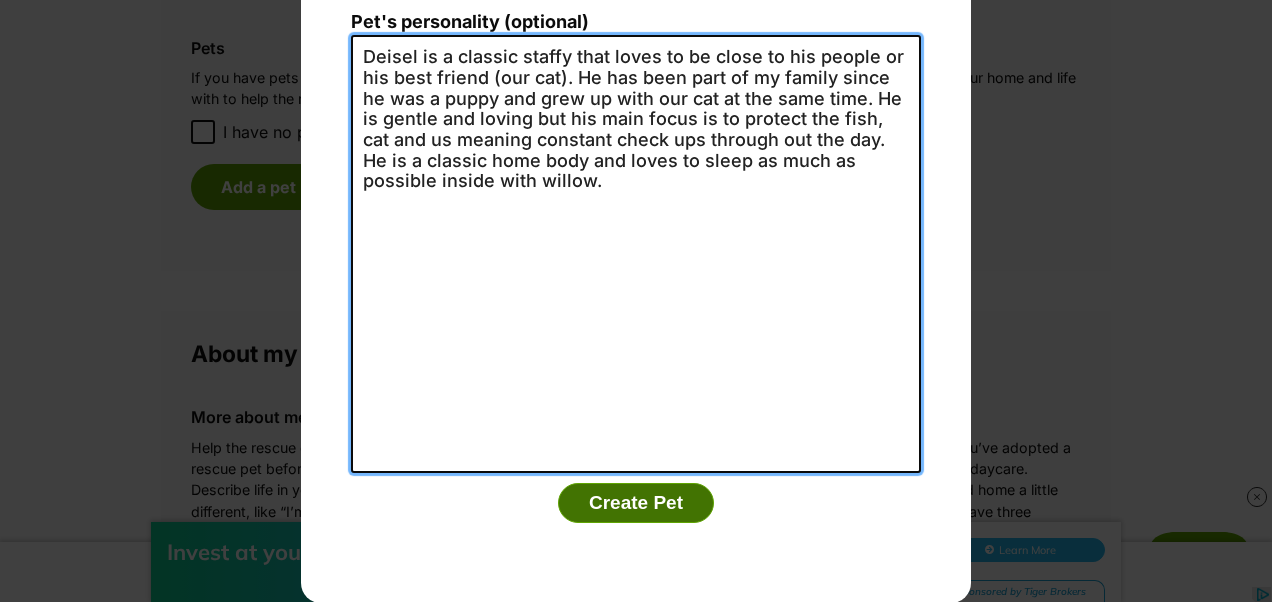 type on "Deisel is a classic staffy that loves to be close to his people or his best friend (our cat). He has been part of my family since he was a puppy and grew up with our cat at the same time. He is gentle and loving but his main focus is to protect the fish, cat and us meaning constant check ups through out the day. He is a classic home body and loves to sleep as much as possible inside with willow." 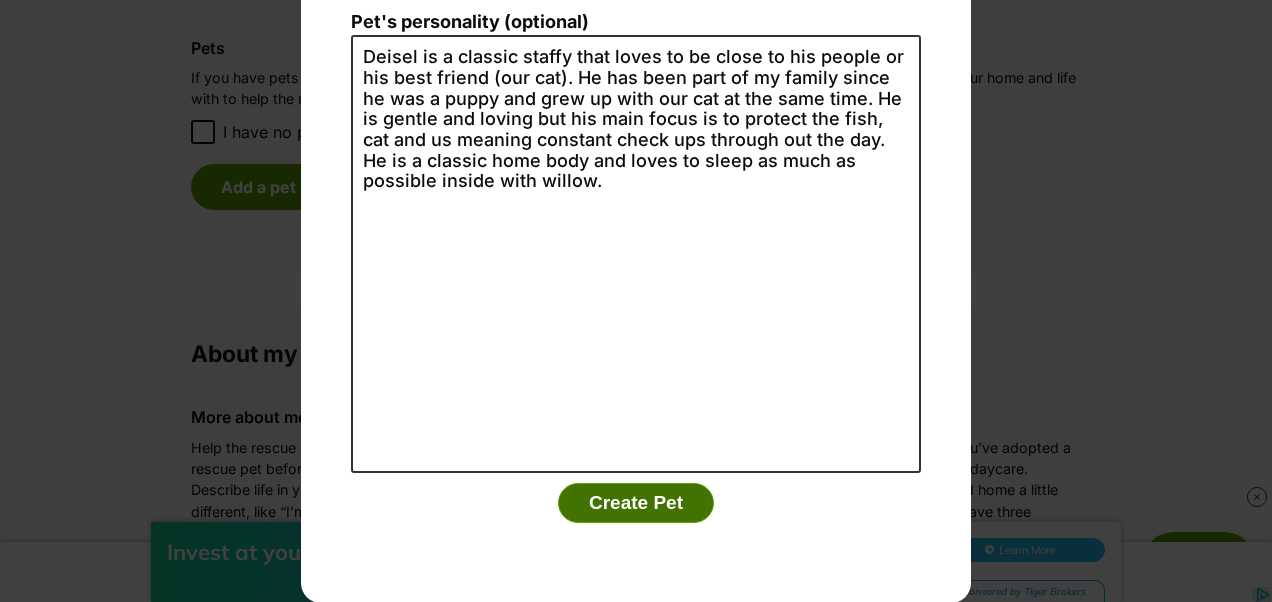 click on "Create Pet" at bounding box center (636, 503) 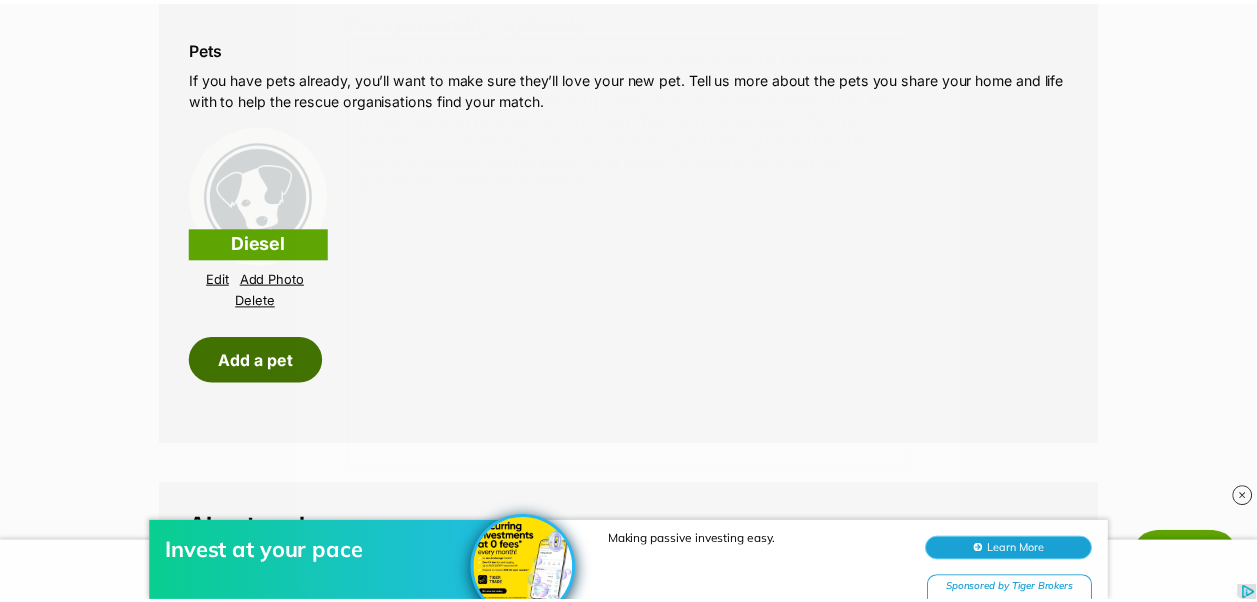 scroll, scrollTop: 2184, scrollLeft: 0, axis: vertical 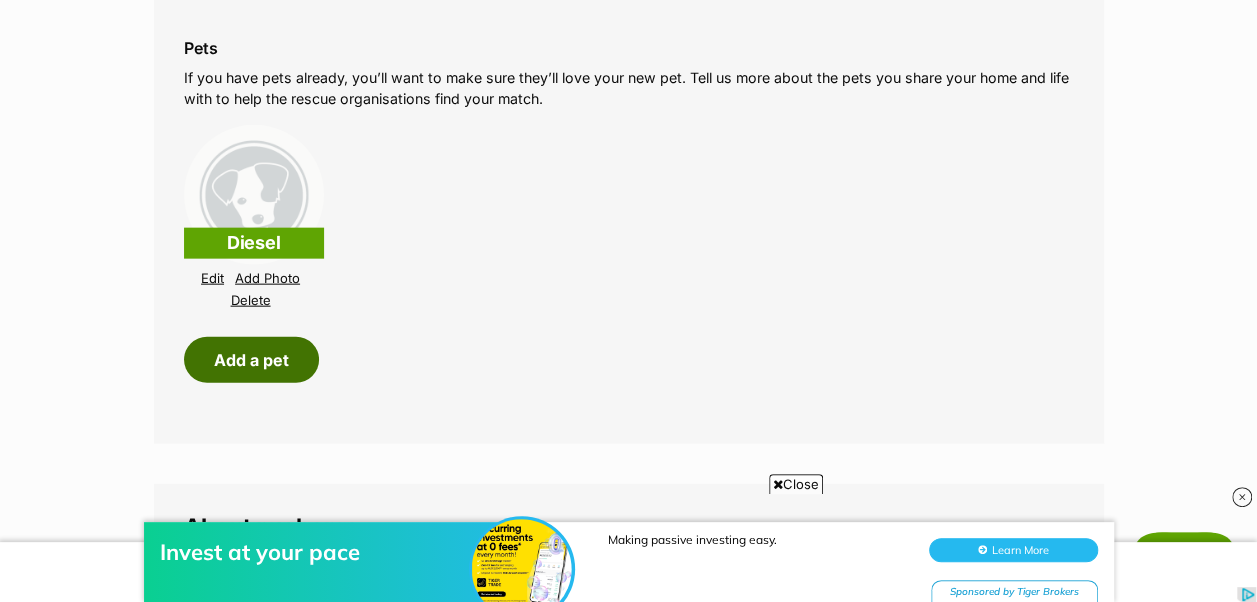 click on "Add a pet" at bounding box center [251, 360] 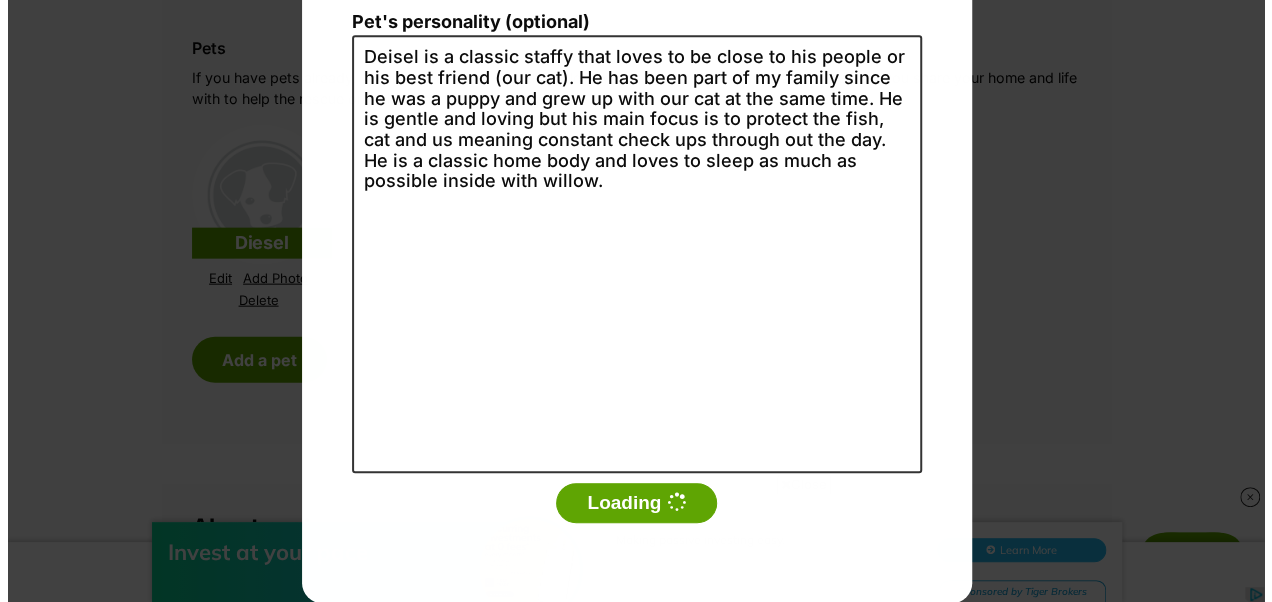 scroll, scrollTop: 0, scrollLeft: 0, axis: both 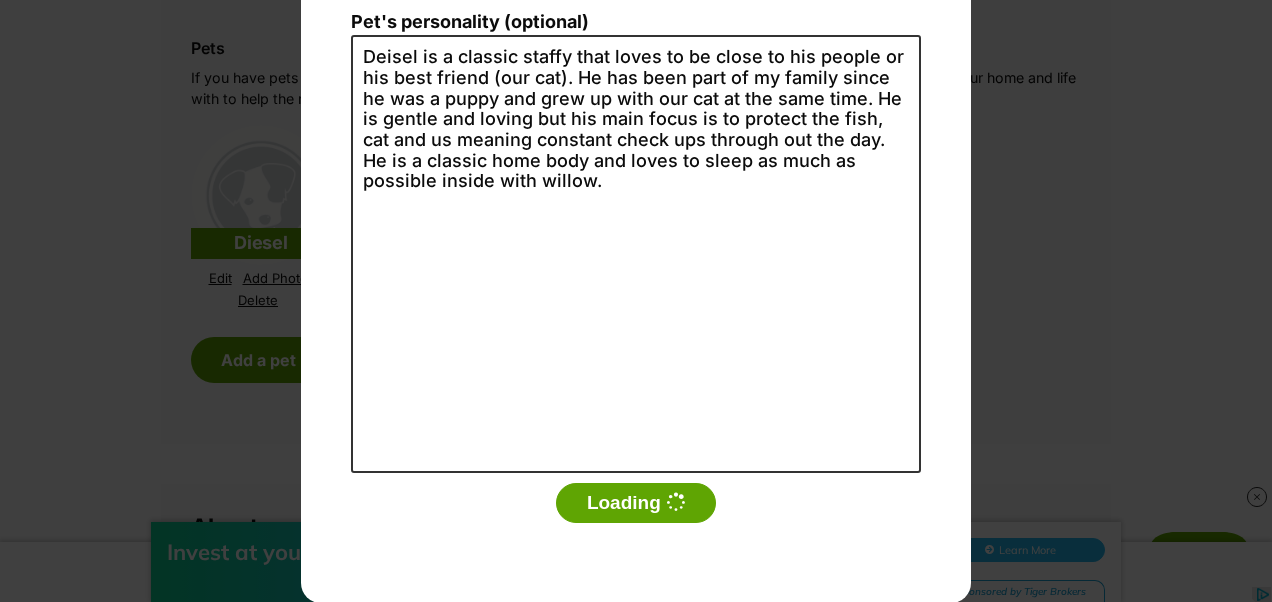 click on "Add a pet
Name [NAME]
Species
Bird
Cat
Dog
Farm Animal
Ferret
Guinea Pig
Horse
Rabbit
Reptile Dog
Gender
Male
Female
Size (optional)
Small
Medium
Large
Year of birth
2025
2024
2023
2022
2021
2020
2019
2018
2017
2016
2015
2014
2013
2012
2011
2010
2009
2008
2007
2006
2005
2004
2003
2002
2001
2000
1999
1998
1997
1996
1995
Pet's personality (optional) [NAME] is a classic staffy that loves to be close to his people or his best friend (our cat). He has been part of my family since he was a puppy and grew up with our cat at the same time. He is gentle and loving but his main focus is to protect the fish, cat and us meaning constant check ups through out the day. He is a classic home body and loves to sleep as much as possible inside with willow.
Loading" at bounding box center [636, 301] 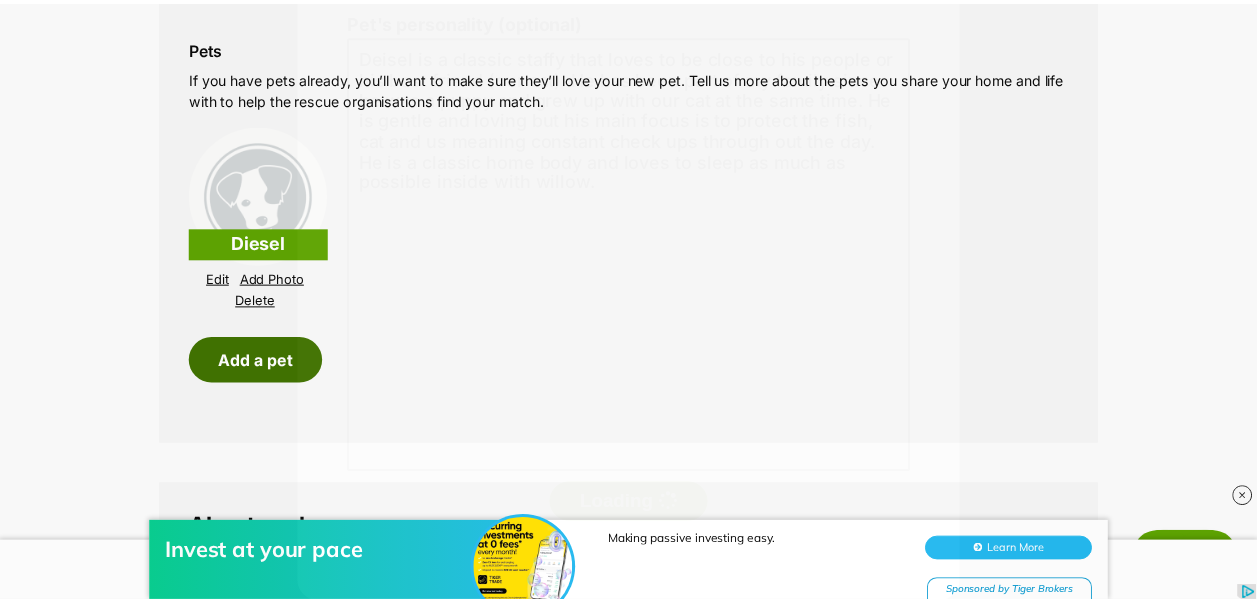 scroll, scrollTop: 2184, scrollLeft: 0, axis: vertical 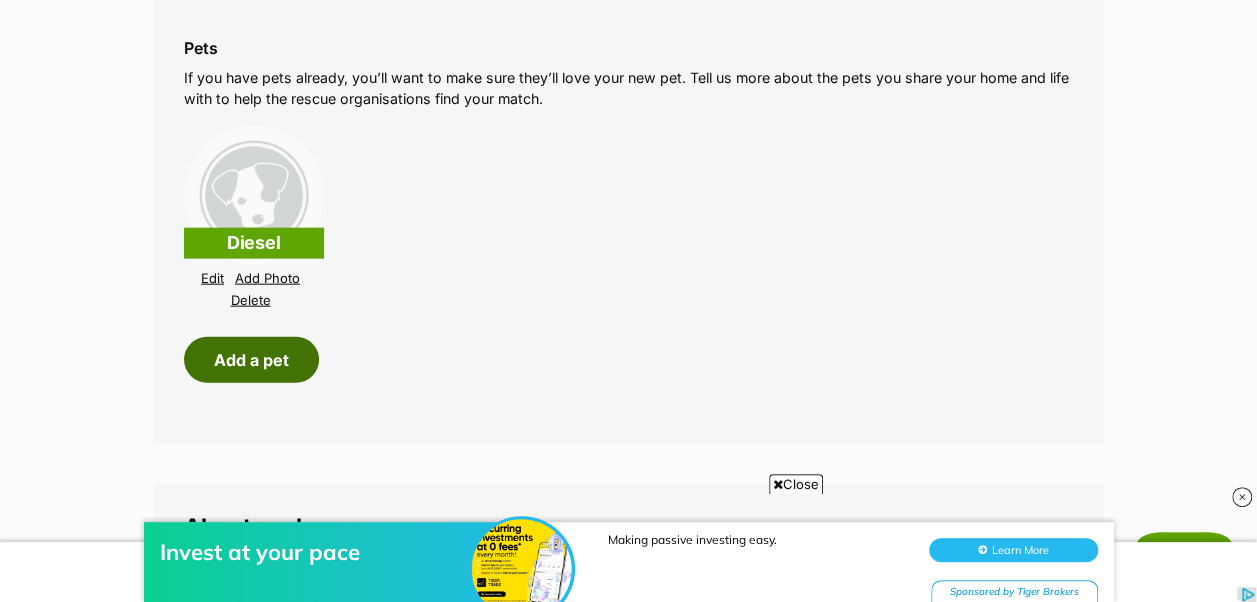 click on "Add a pet" at bounding box center (251, 360) 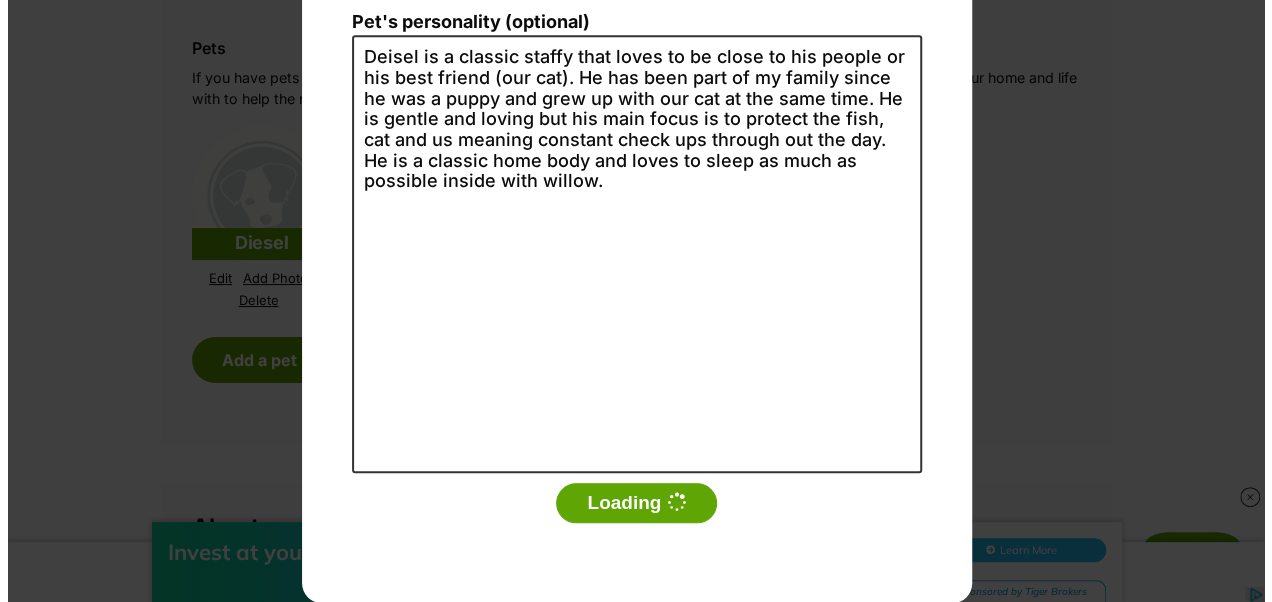scroll, scrollTop: 0, scrollLeft: 0, axis: both 